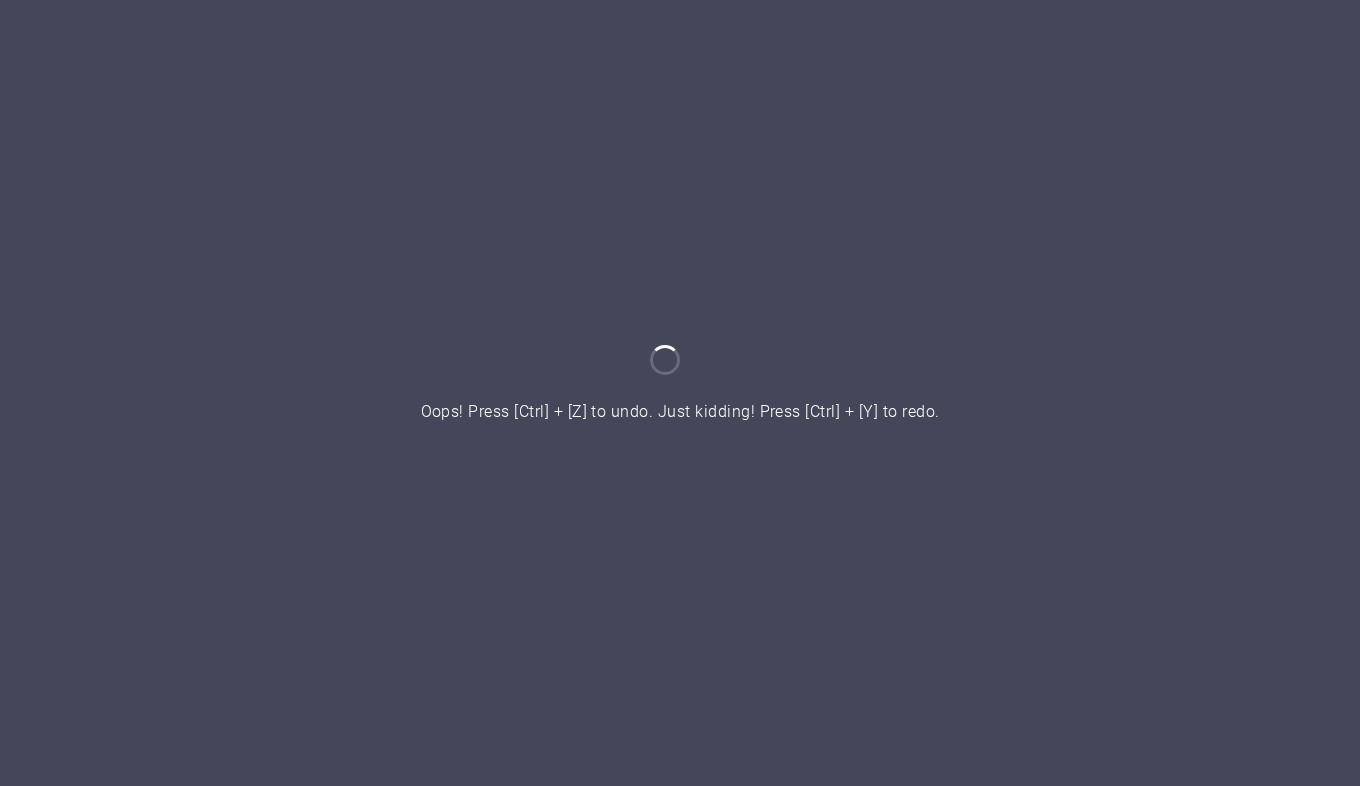 scroll, scrollTop: 0, scrollLeft: 0, axis: both 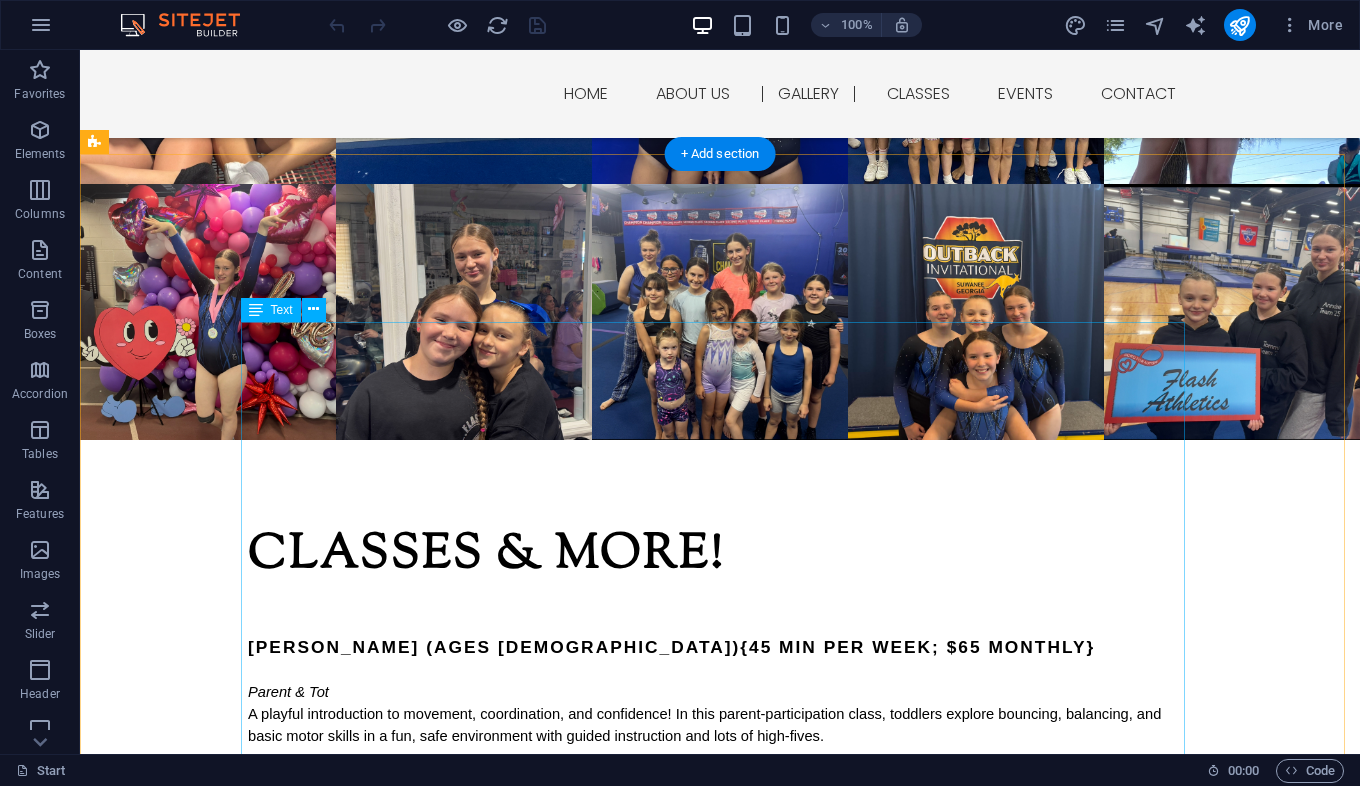 click on "[PERSON_NAME] (Ages [DEMOGRAPHIC_DATA])  {45 min per week; $65 monthly} Parent & Tot  A playful introduction to movement, coordination, and confidence! In this parent-participation class, toddlers explore bouncing, balancing, and basic motor skills in a fun, safe environment with guided instruction and lots of high-fives. Thunder Bugs(Ages [DEMOGRAPHIC_DATA]) {45 min per week; $65 monthly} Perfect for energetic preschoolers ready to jump, roll, and learn! This beginner-friendly class introduces basic trampoline and tumbling skills while developing body awareness, strength, and focus — all through games and creative movement. Little Bolts (Ages [DEMOGRAPHIC_DATA]) {1 hour per week; $75 monthly} This beginner-level class builds the foundation of trampoline and tumbling technique. Athletes learn rolls, handstands, cartwheels, and safe trampoline progressions while gaining strength, confidence, and discipline in a fun, supportive setting. Lightning Strikes (Ages [DEMOGRAPHIC_DATA]+) {1 hour per week; $75 monthly} Pre-Team / Team Prep {hours and Prices will vary}" at bounding box center (720, 1377) 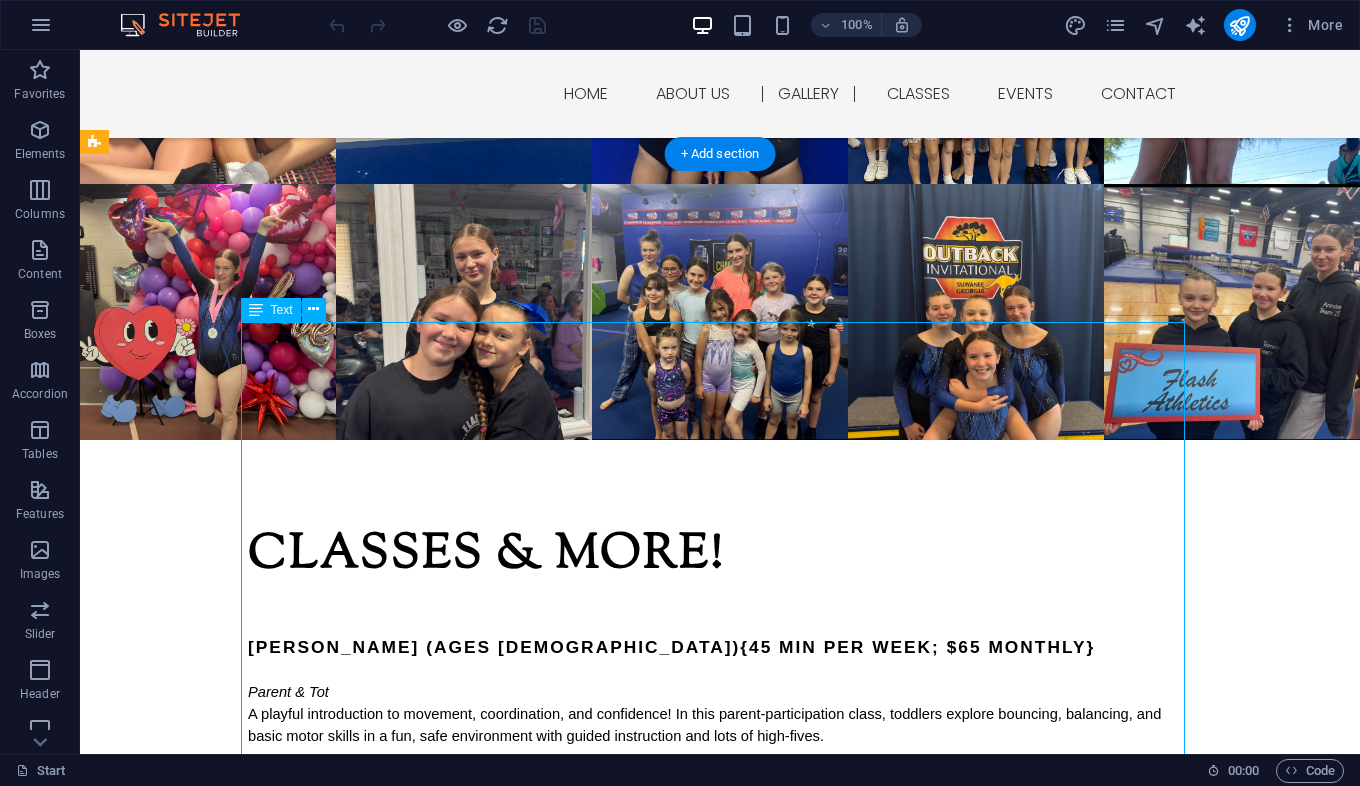 click on "[PERSON_NAME] (Ages [DEMOGRAPHIC_DATA])  {45 min per week; $65 monthly} Parent & Tot  A playful introduction to movement, coordination, and confidence! In this parent-participation class, toddlers explore bouncing, balancing, and basic motor skills in a fun, safe environment with guided instruction and lots of high-fives. Thunder Bugs(Ages [DEMOGRAPHIC_DATA]) {45 min per week; $65 monthly} Perfect for energetic preschoolers ready to jump, roll, and learn! This beginner-friendly class introduces basic trampoline and tumbling skills while developing body awareness, strength, and focus — all through games and creative movement. Little Bolts (Ages [DEMOGRAPHIC_DATA]) {1 hour per week; $75 monthly} This beginner-level class builds the foundation of trampoline and tumbling technique. Athletes learn rolls, handstands, cartwheels, and safe trampoline progressions while gaining strength, confidence, and discipline in a fun, supportive setting. Lightning Strikes (Ages [DEMOGRAPHIC_DATA]+) {1 hour per week; $75 monthly} Pre-Team / Team Prep {hours and Prices will vary}" at bounding box center [720, 1377] 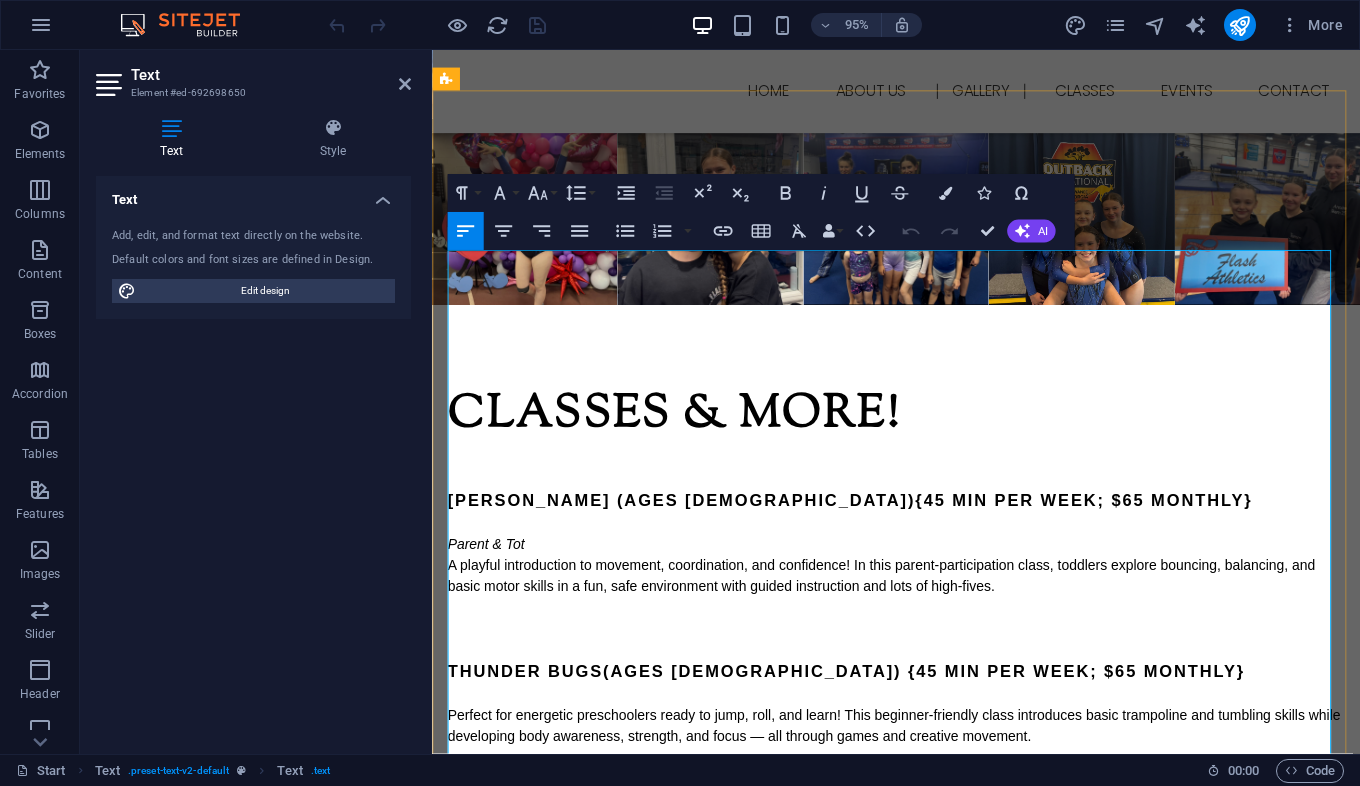 scroll, scrollTop: 1743, scrollLeft: 0, axis: vertical 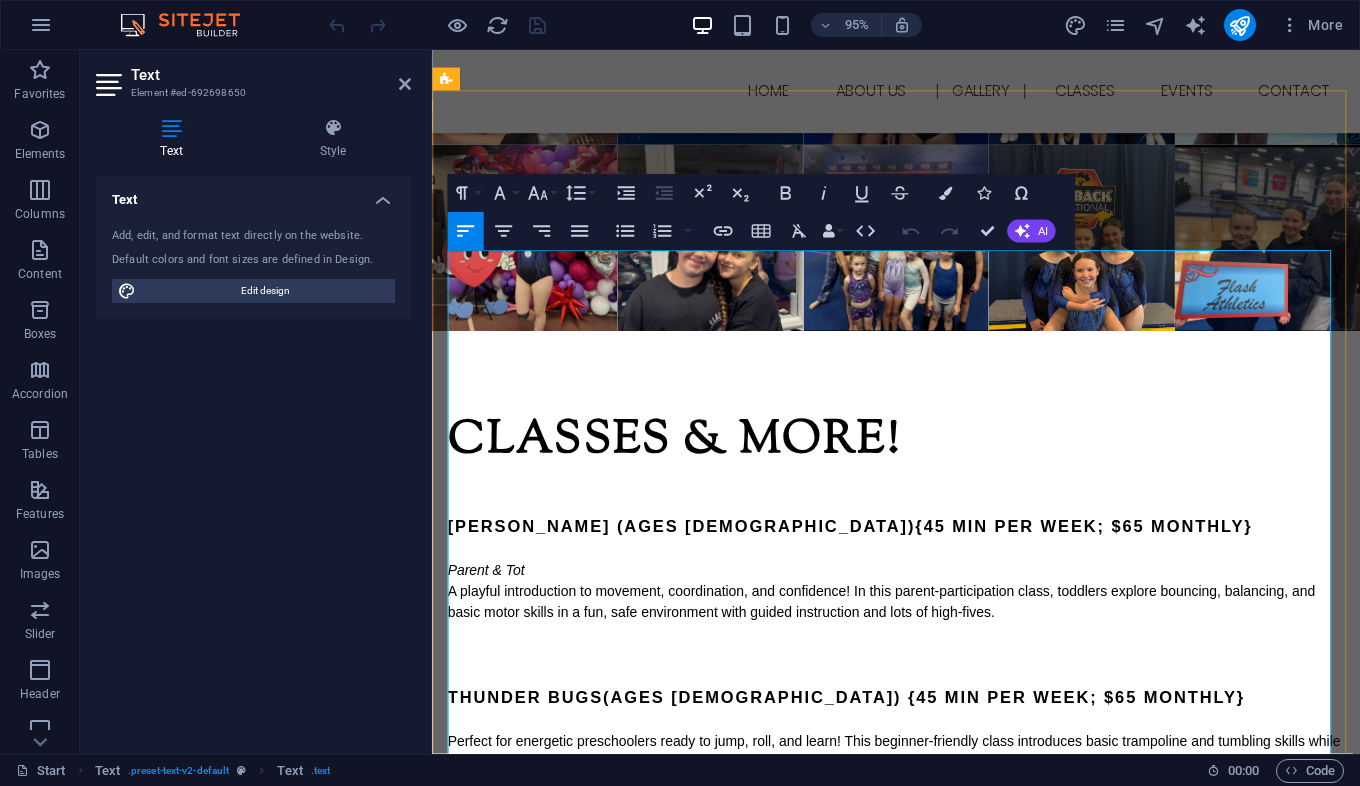 click on "[PERSON_NAME] (Ages [DEMOGRAPHIC_DATA])" at bounding box center (695, 552) 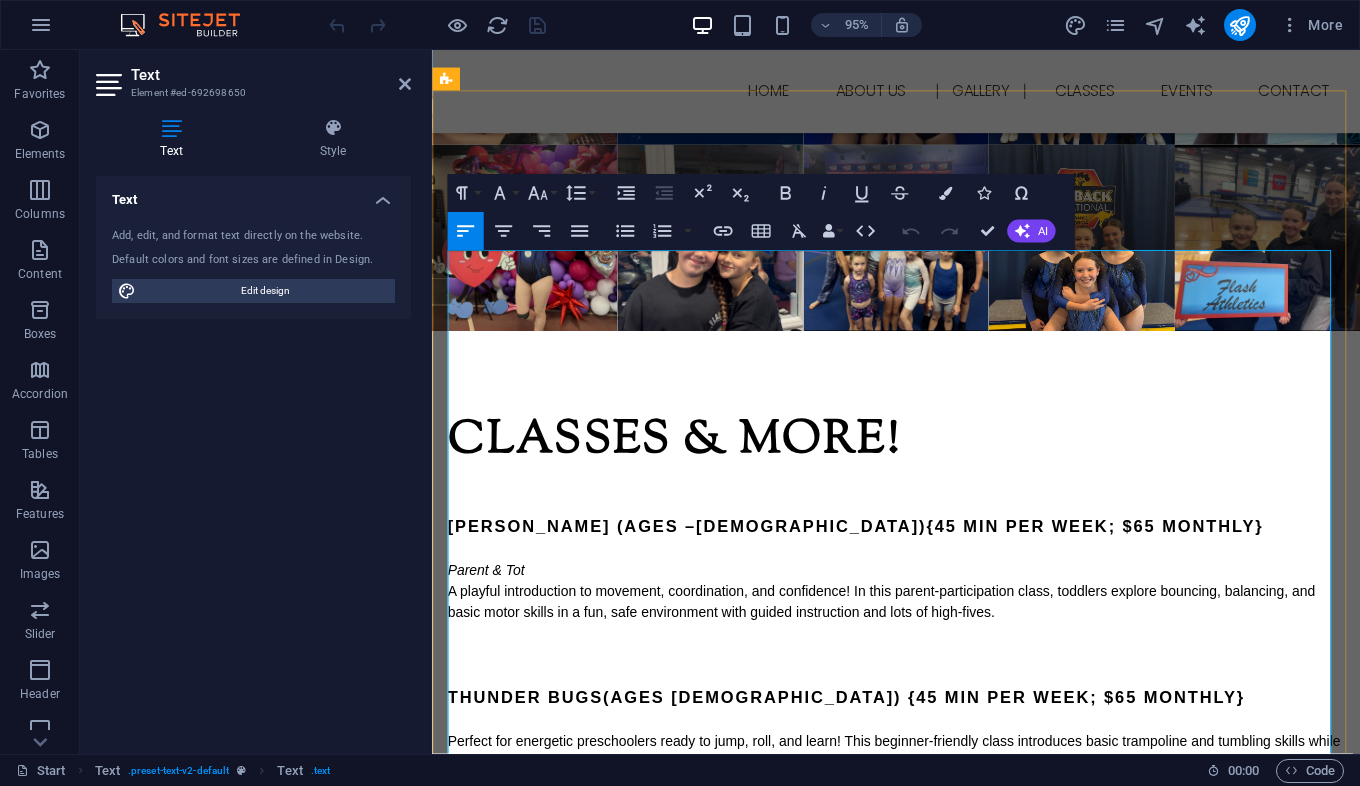 type 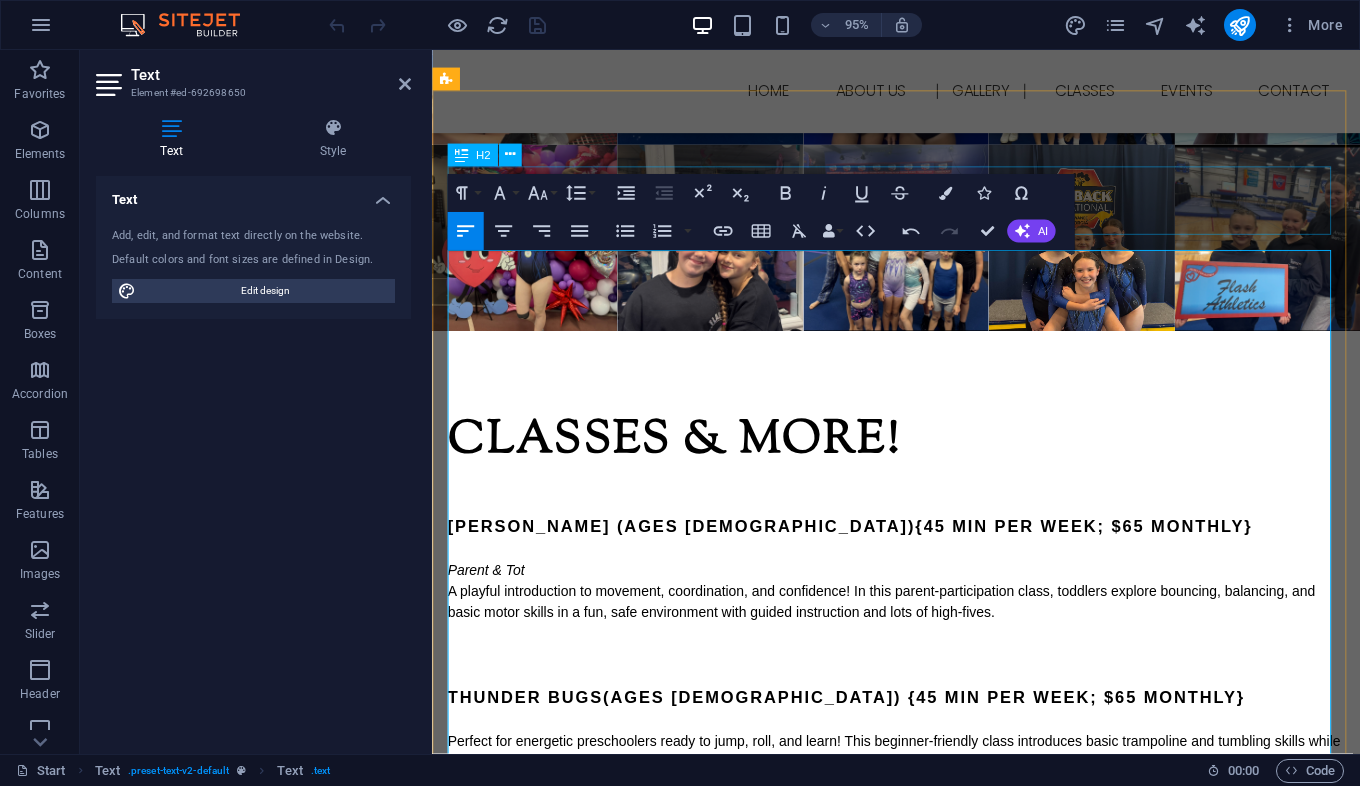 click on "Classes & more!" at bounding box center [921, 462] 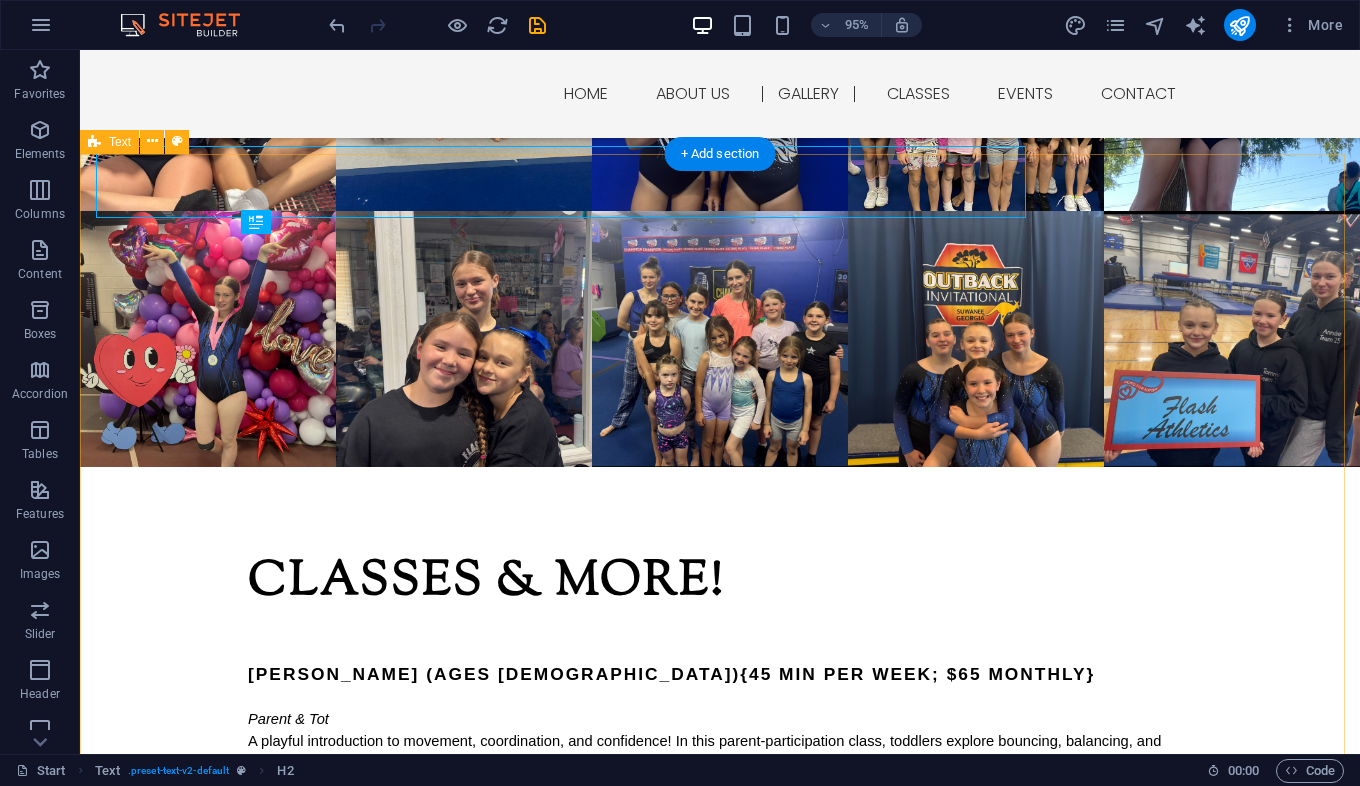 scroll, scrollTop: 1770, scrollLeft: 0, axis: vertical 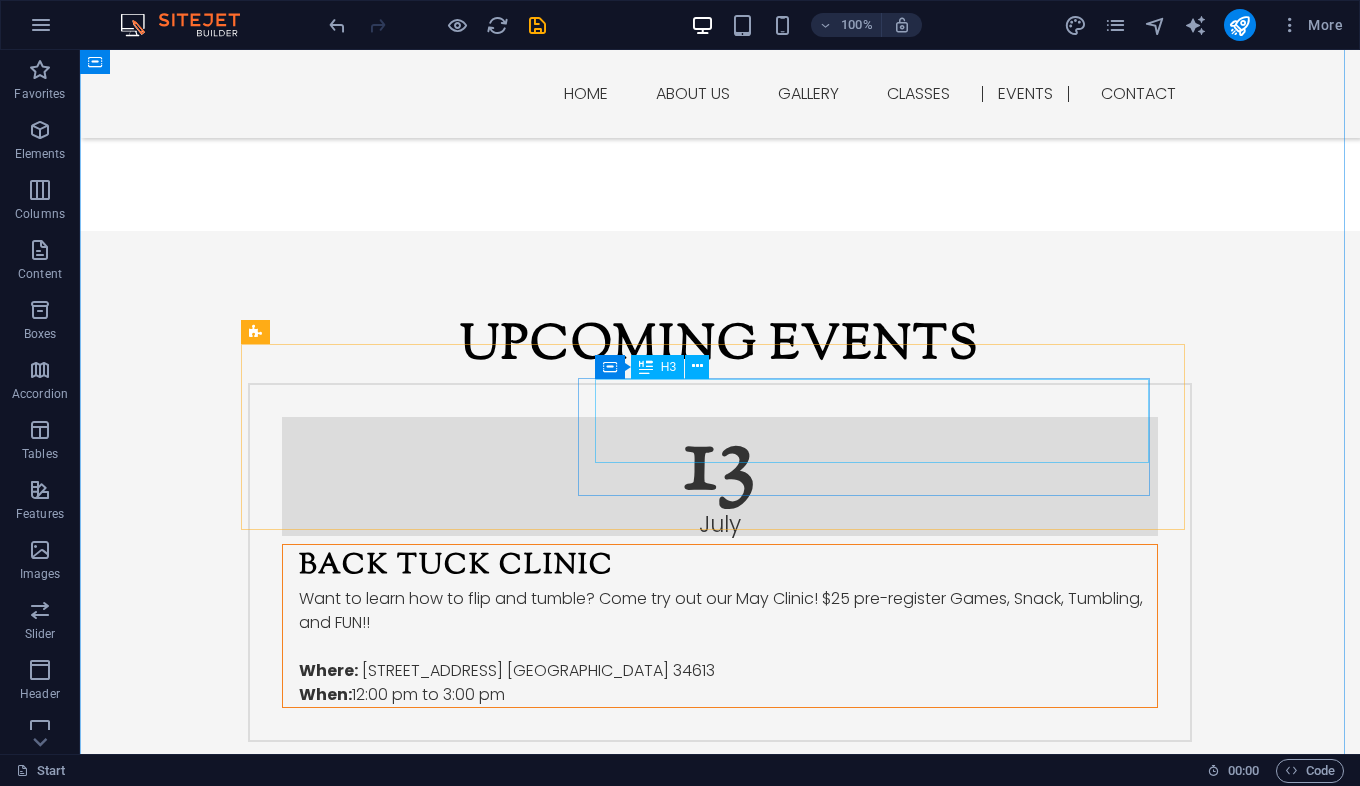 click on "Grand opening> more info on facebook!! 4pm-7pm!!" at bounding box center [728, 960] 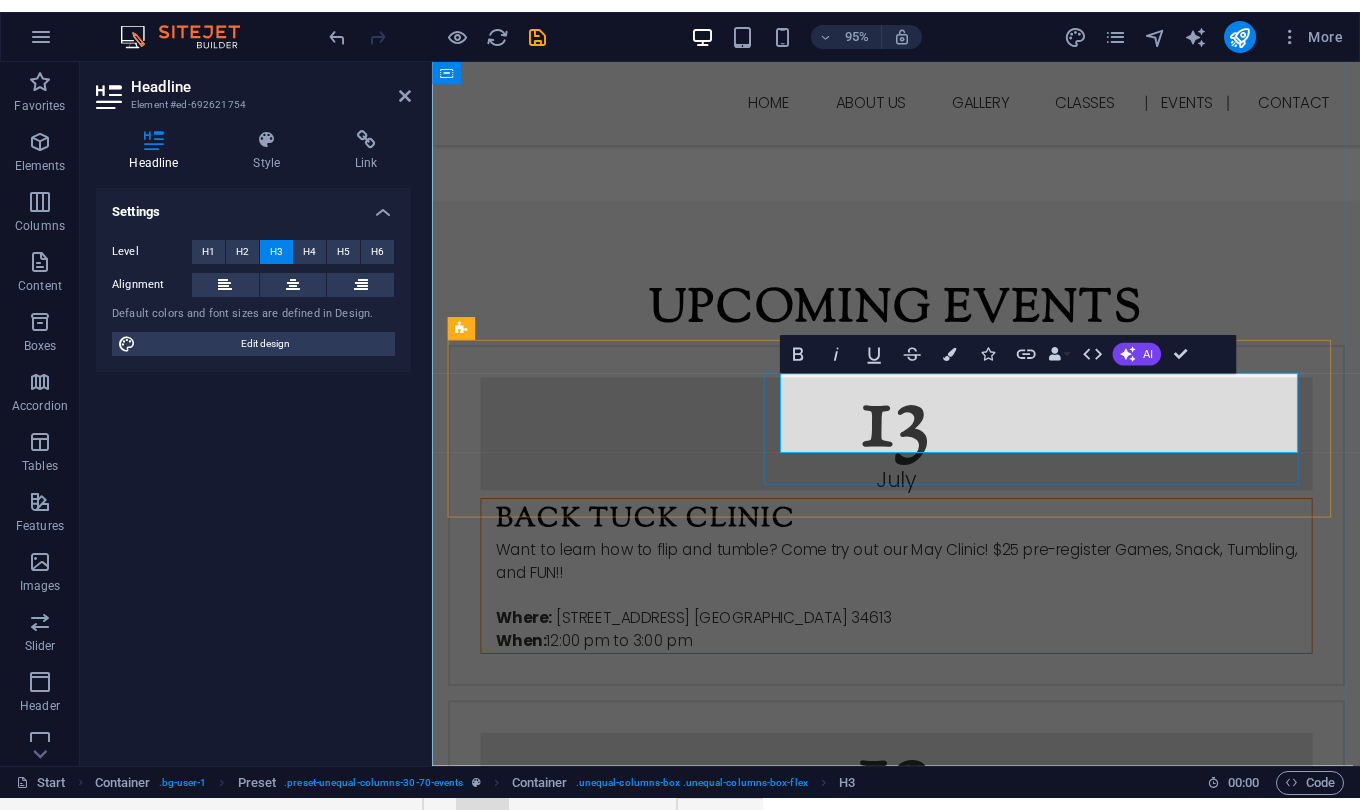 scroll, scrollTop: 3702, scrollLeft: 0, axis: vertical 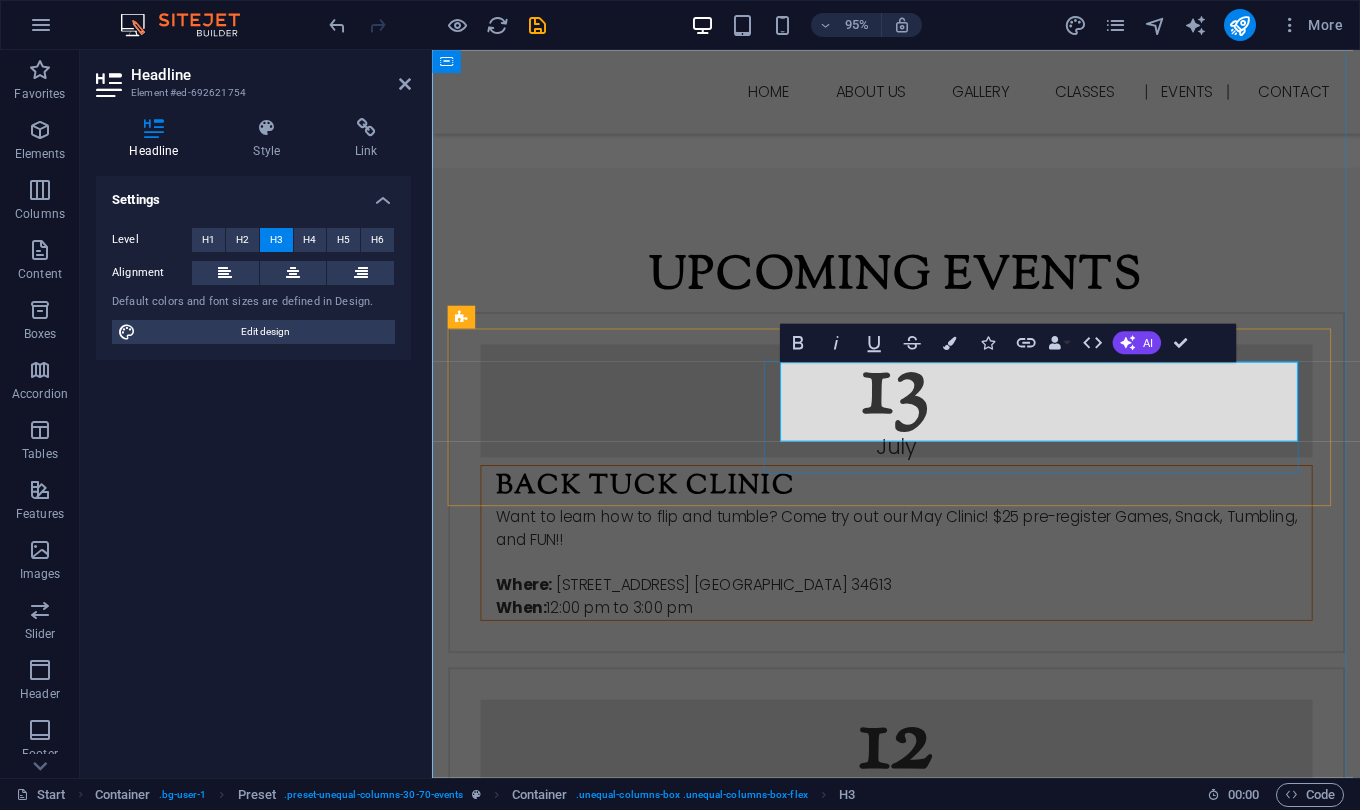 click on "Want to learn how to flip and tumble? Come try out our May Clinic! $25 pre-register Games, Snack, Tumbling, and FUN!! Where:   [STREET_ADDRESS] When:  12:00 pm to 3:00 pm" at bounding box center [929, 590] 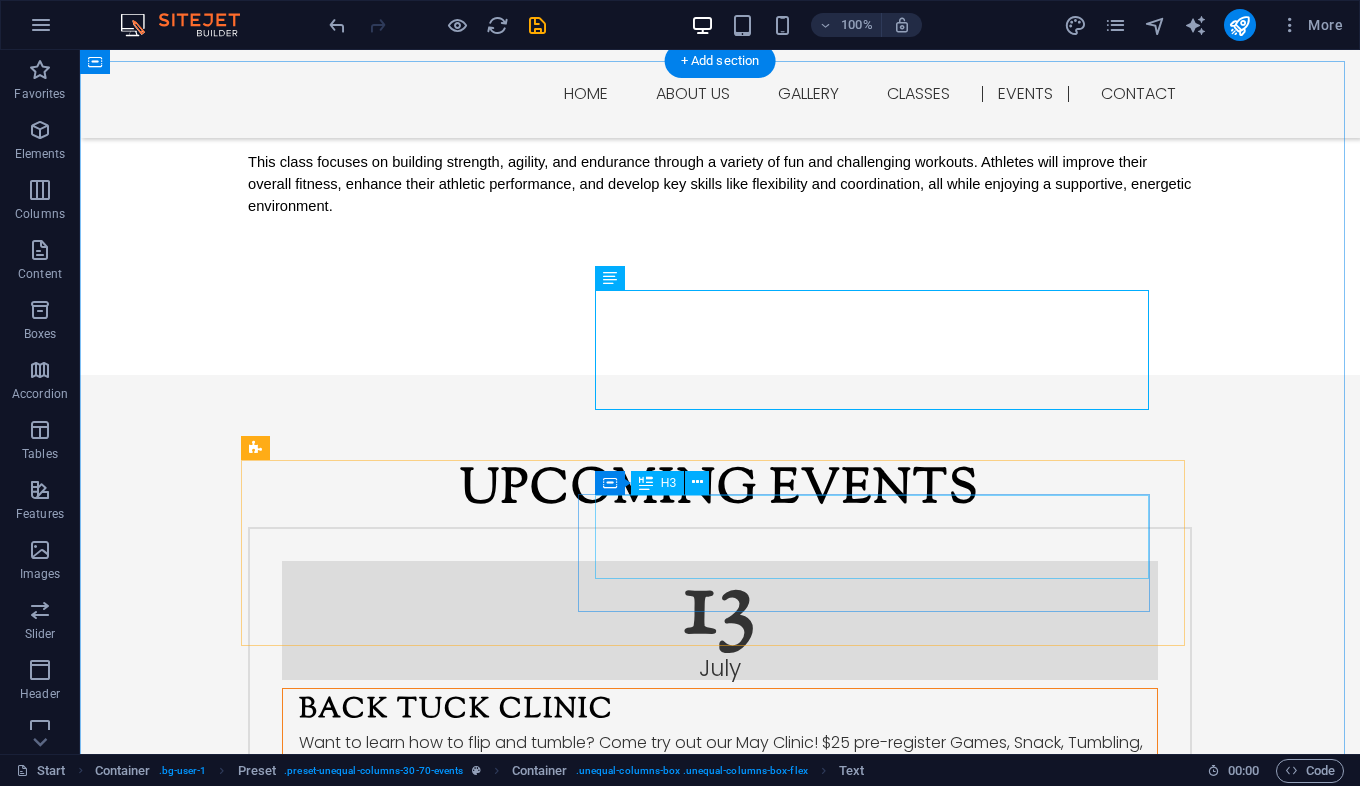 scroll, scrollTop: 3624, scrollLeft: 0, axis: vertical 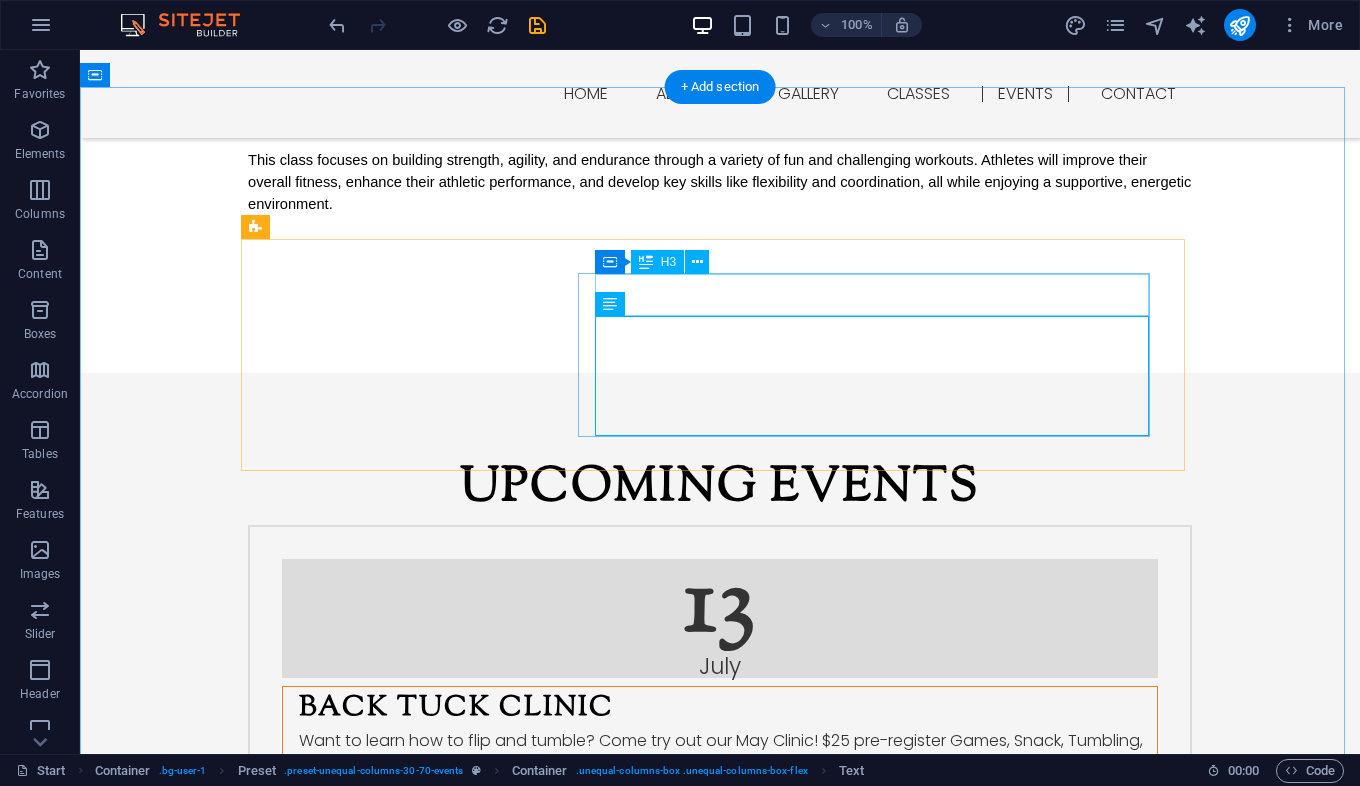 click on "Back Tuck clinic" at bounding box center (728, 708) 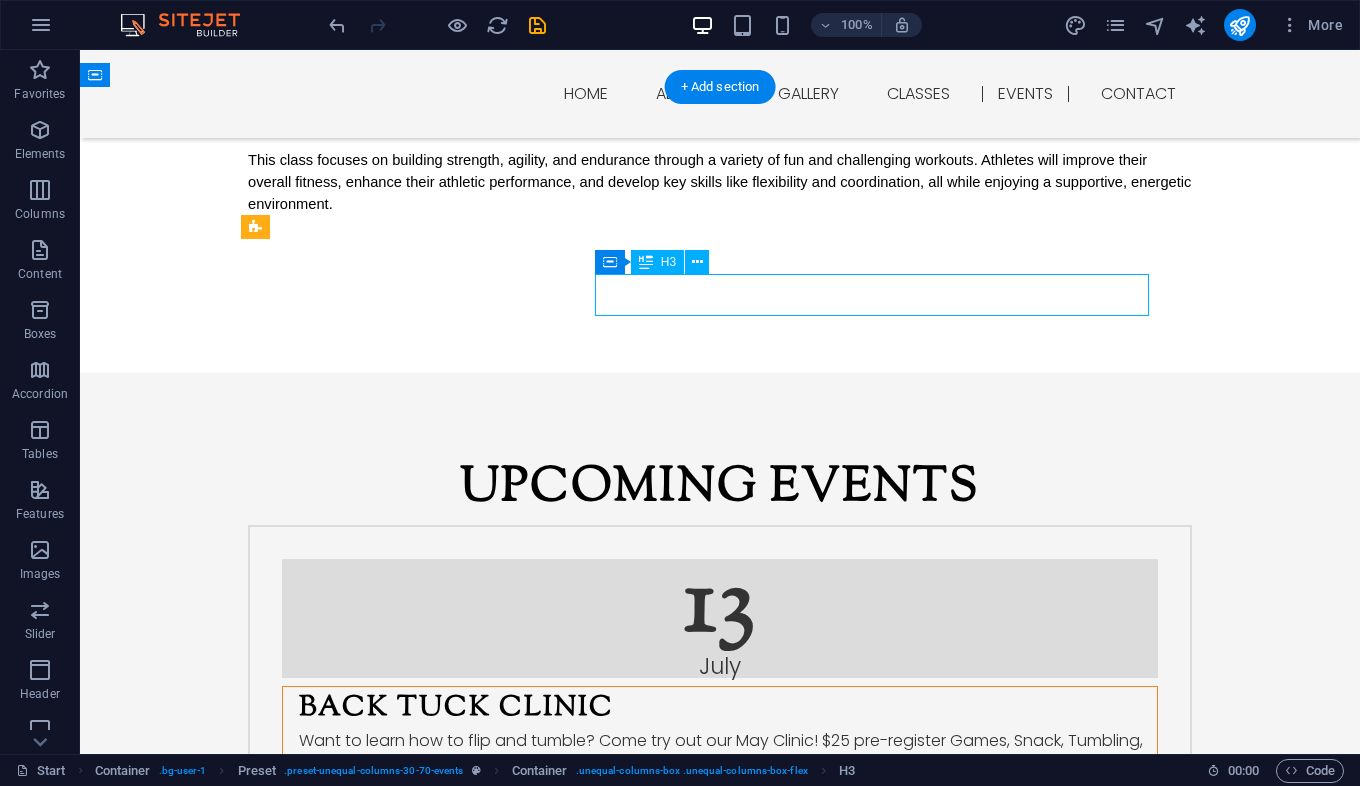 click on "Back Tuck clinic" at bounding box center [728, 708] 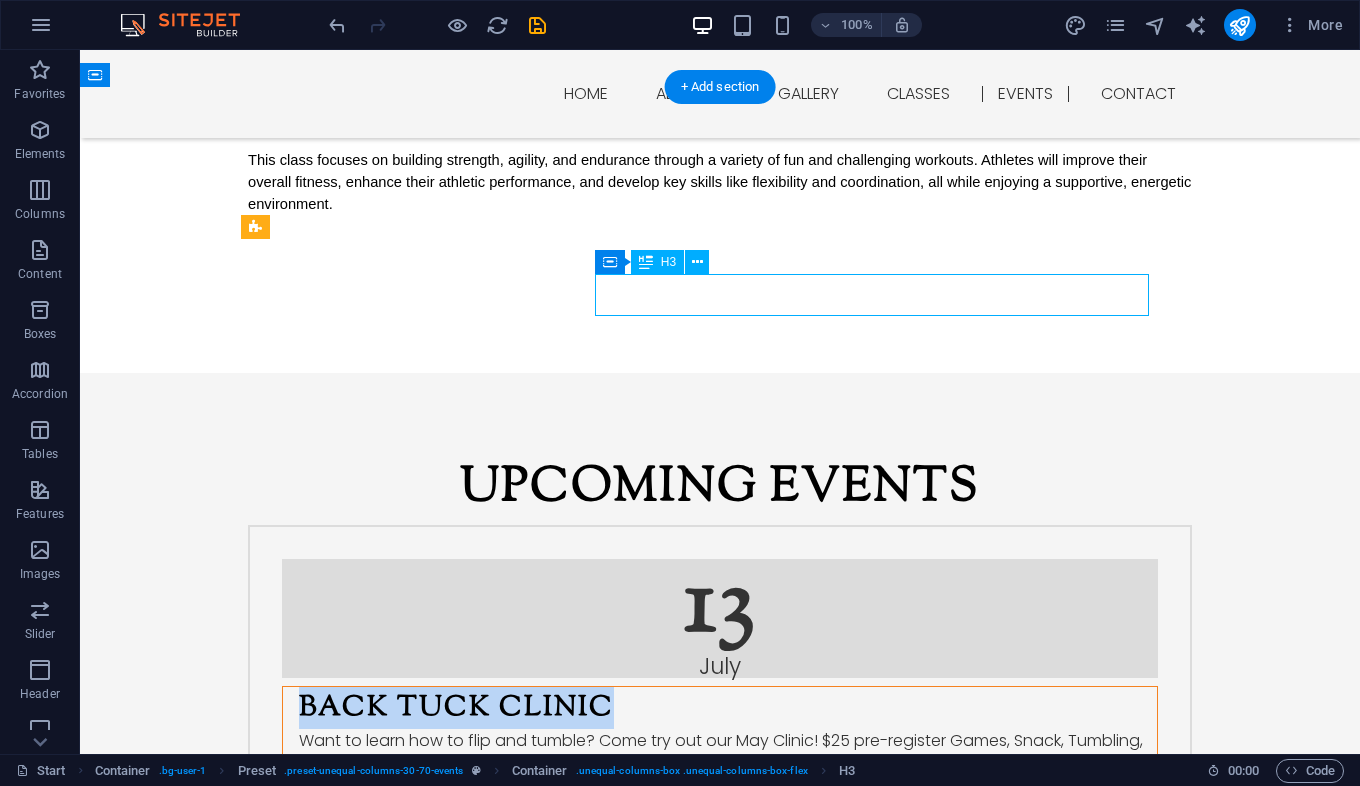 scroll, scrollTop: 3536, scrollLeft: 0, axis: vertical 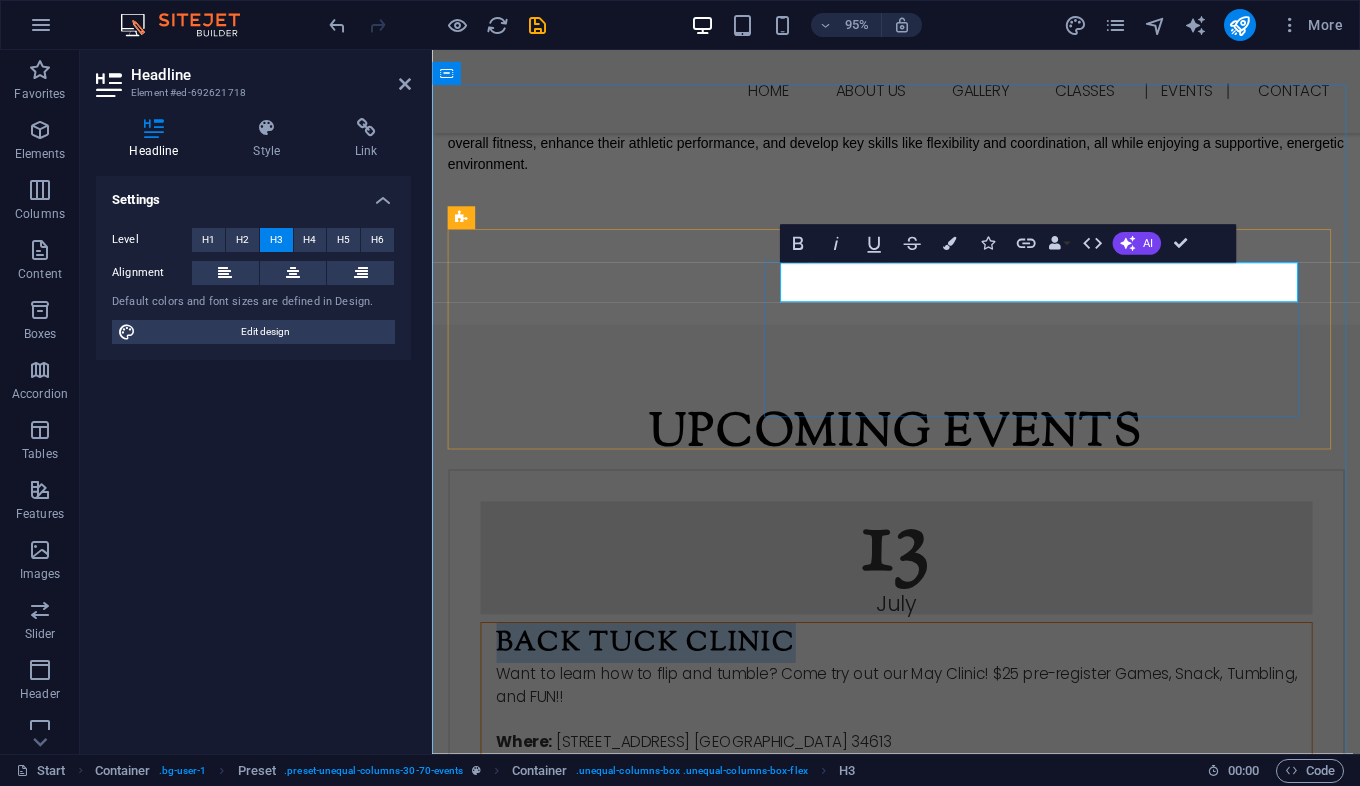 click on "Back Tuck clinic" at bounding box center [929, 675] 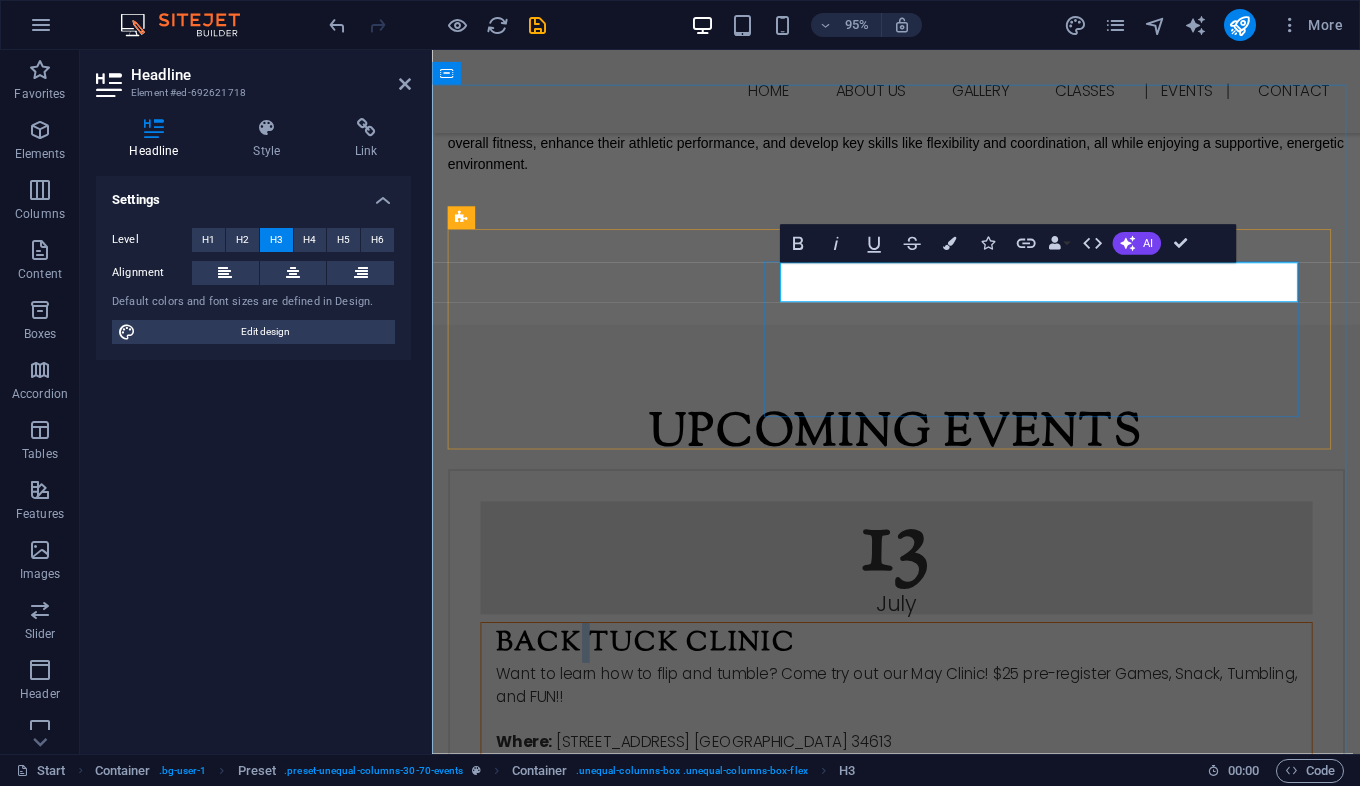 click on "Back Tuck clinic" at bounding box center [929, 675] 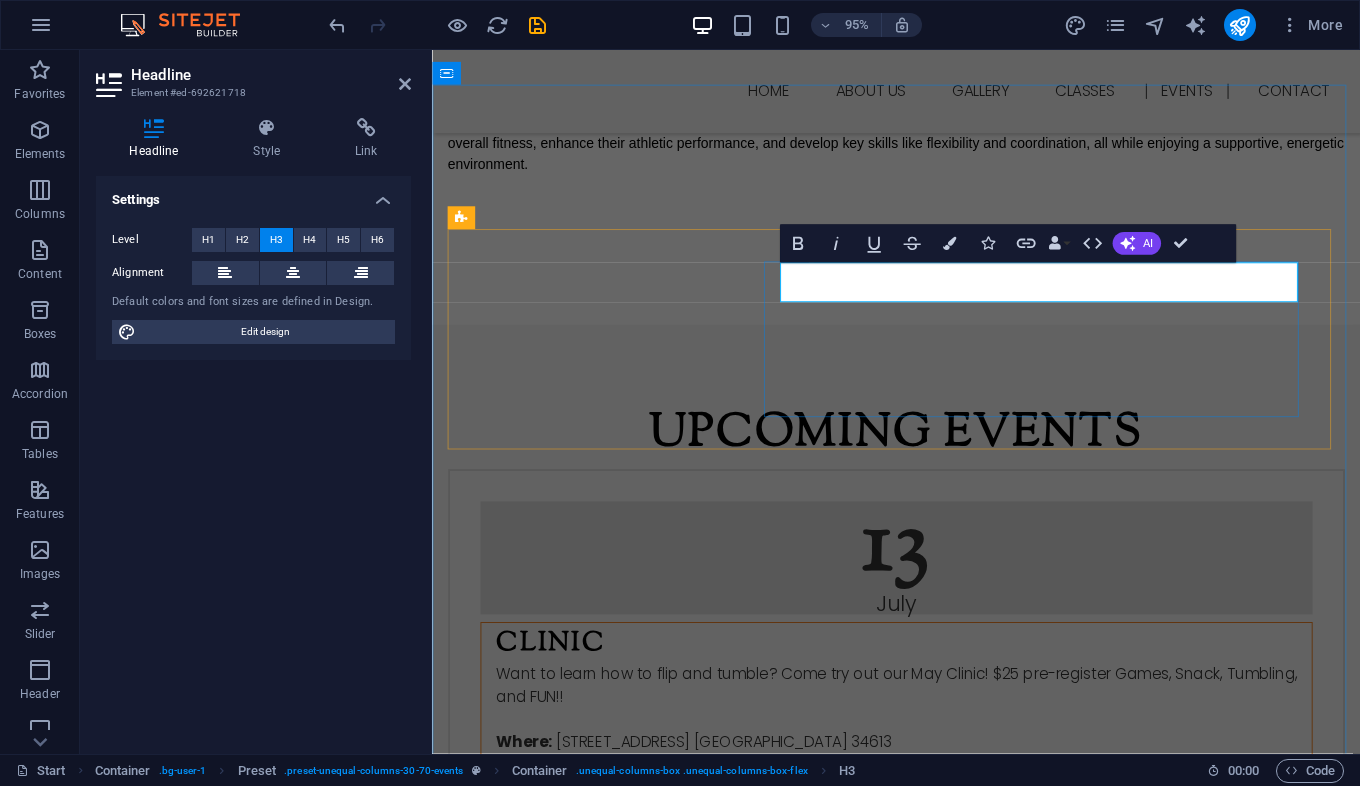 type 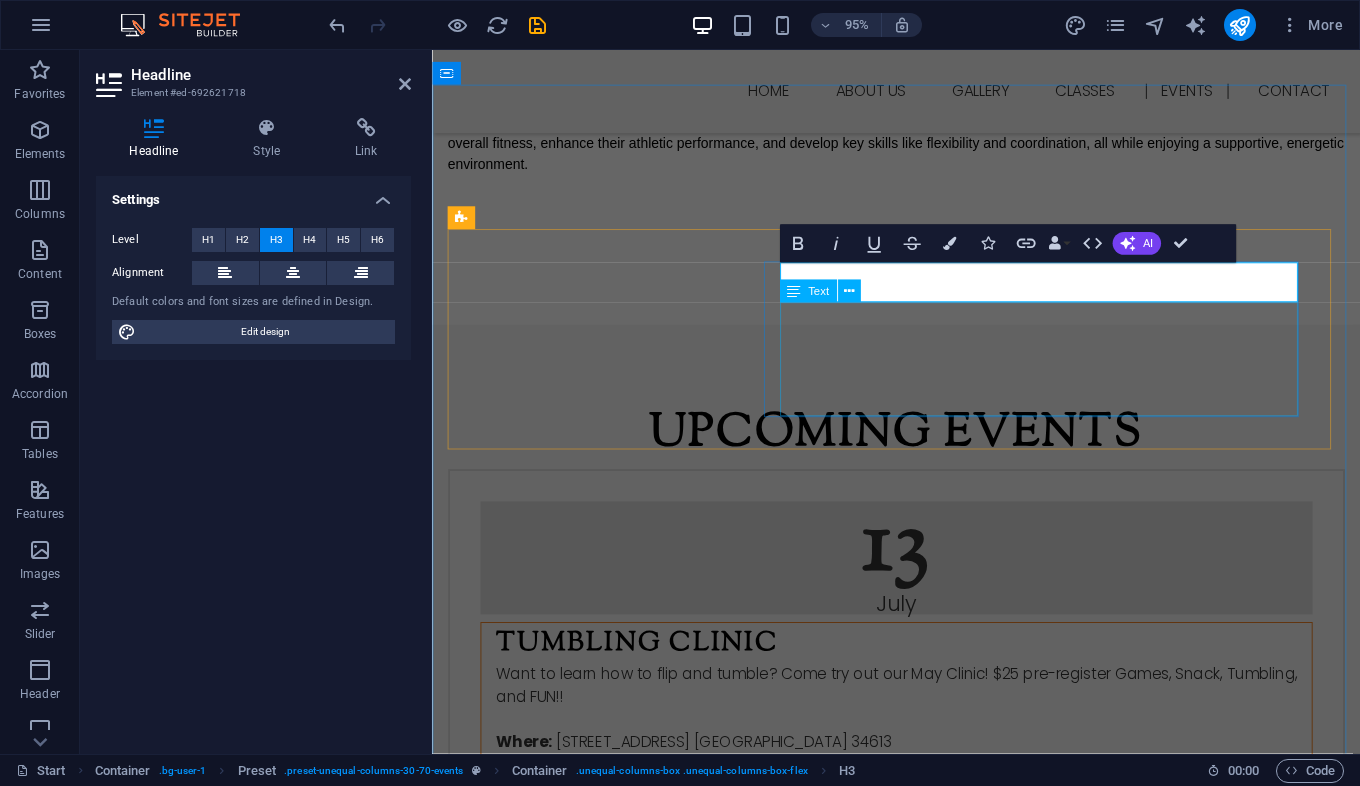 click on "Want to learn how to flip and tumble? Come try out our May Clinic! $25 pre-register Games, Snack, Tumbling, and FUN!! Where:   [STREET_ADDRESS] When:  12:00 pm to 3:00 pm" at bounding box center (929, 756) 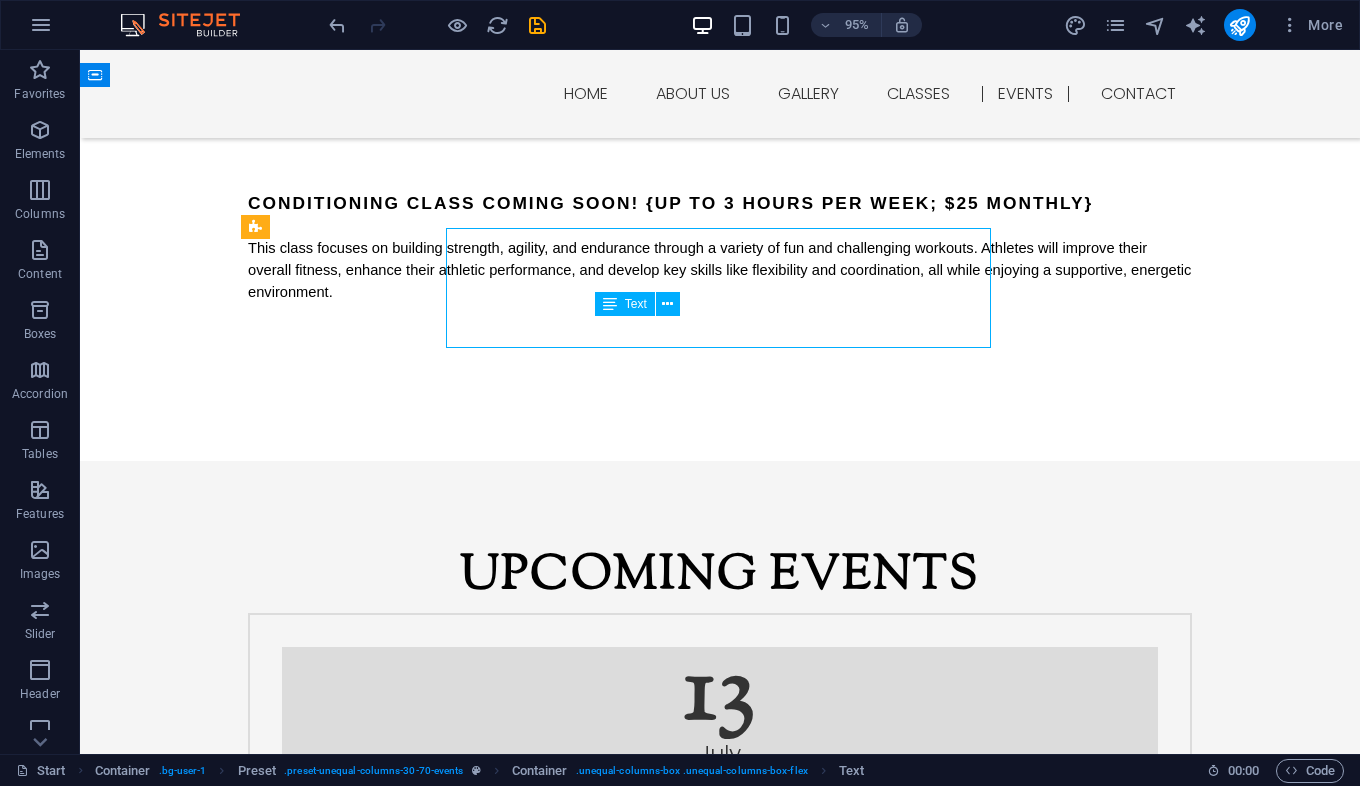 scroll, scrollTop: 3624, scrollLeft: 0, axis: vertical 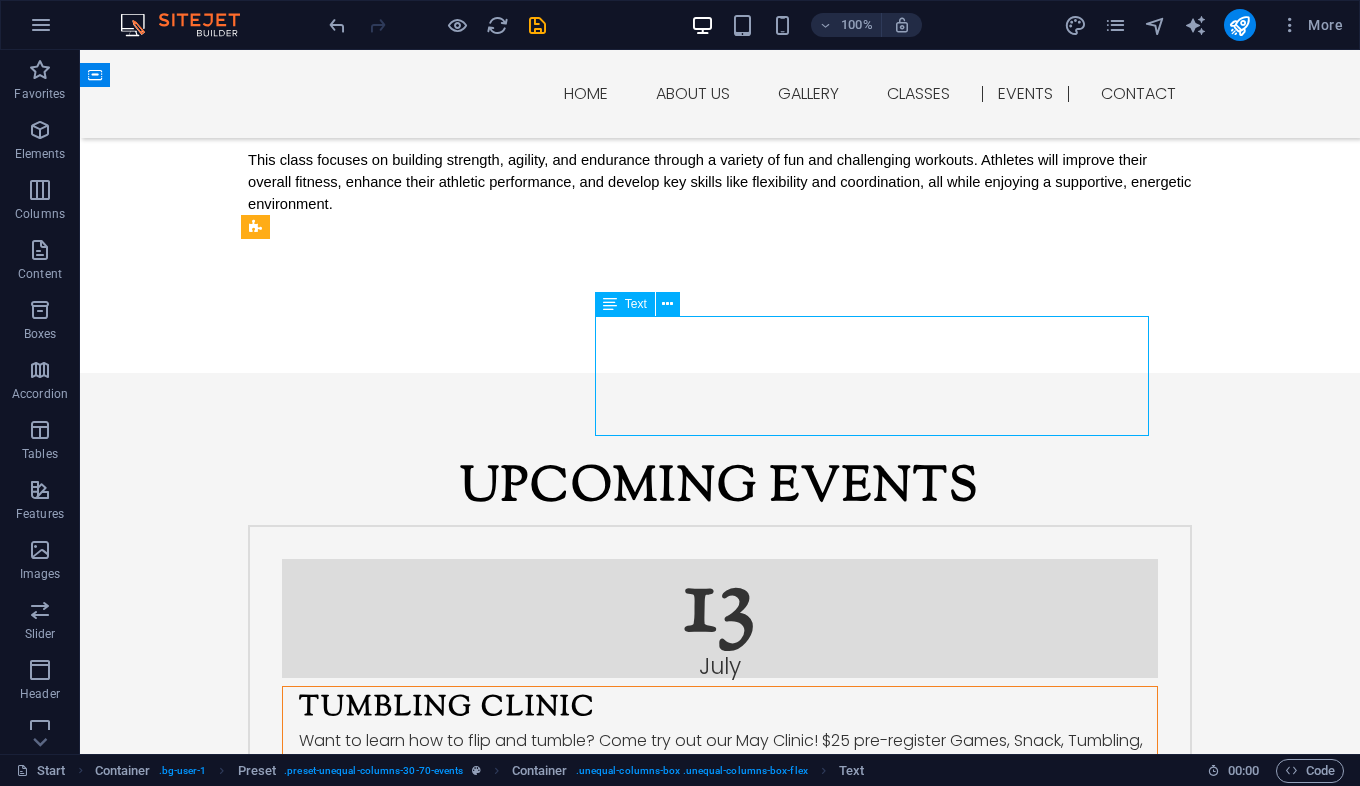 click on "Want to learn how to flip and tumble? Come try out our May Clinic! $25 pre-register Games, Snack, Tumbling, and FUN!! Where:   [STREET_ADDRESS] When:  12:00 pm to 3:00 pm" at bounding box center [728, 789] 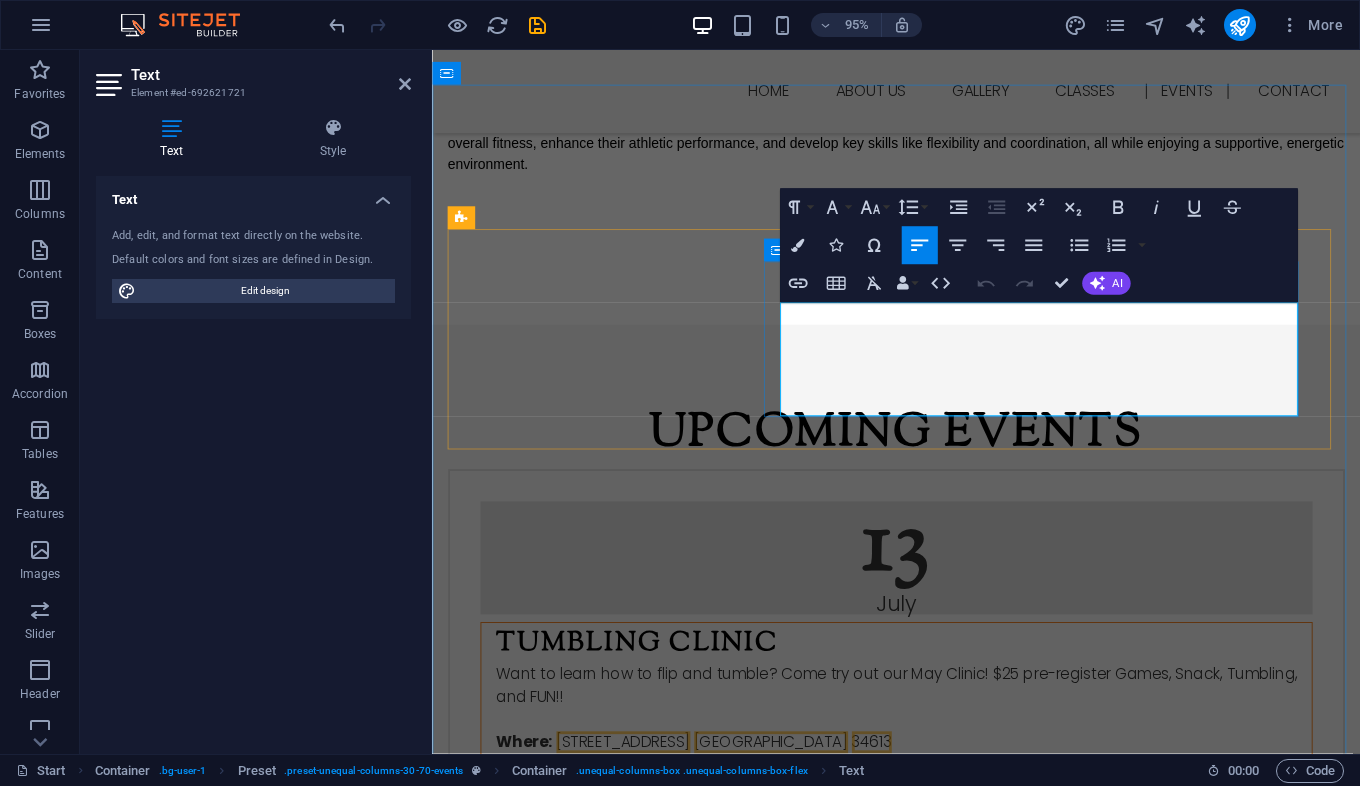 click on "Want to learn how to flip and tumble? Come try out our May Clinic! $25 pre-register Games, Snack, Tumbling, and FUN!! Where:   [STREET_ADDRESS] When:  12:00 pm to 3:00 pm" at bounding box center (929, 756) 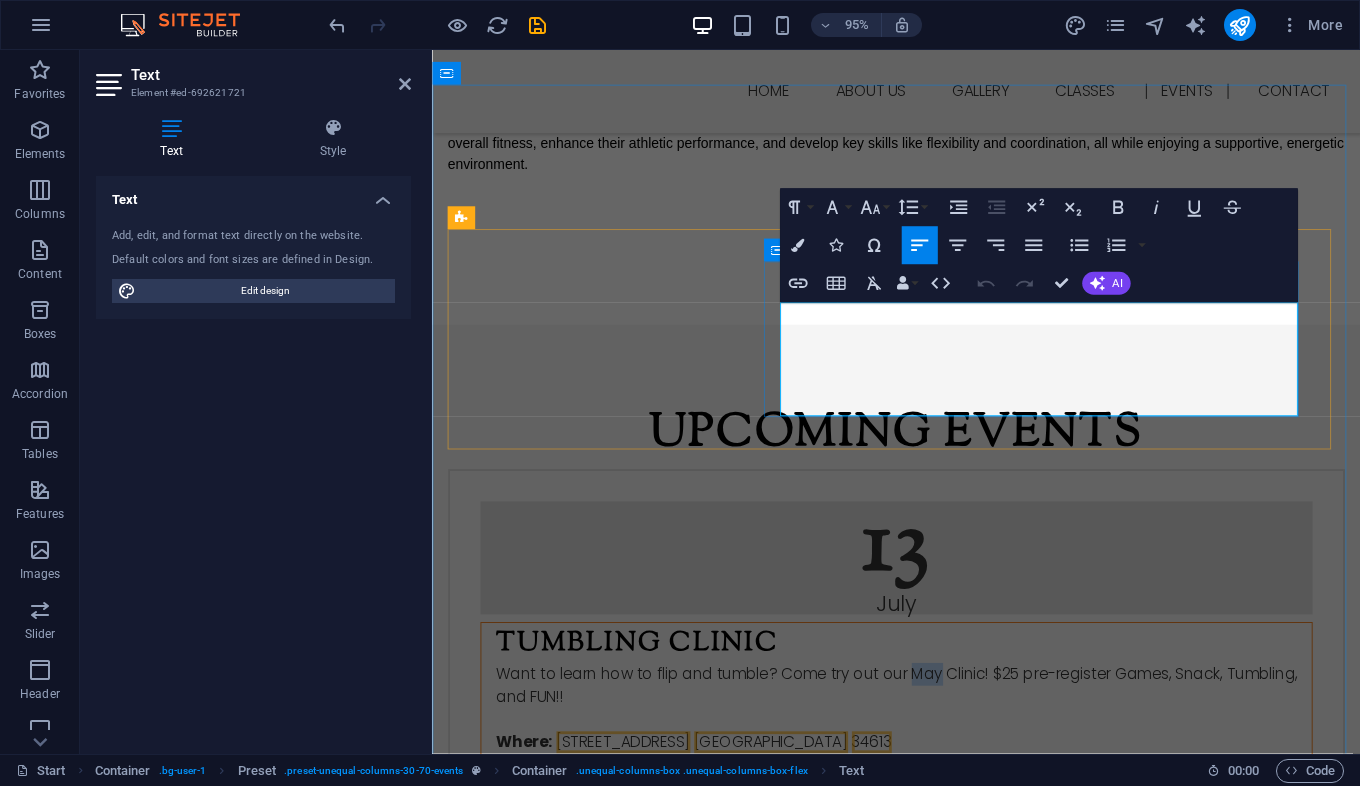 click on "Want to learn how to flip and tumble? Come try out our May Clinic! $25 pre-register Games, Snack, Tumbling, and FUN!! Where:   [STREET_ADDRESS] When:  12:00 pm to 3:00 pm" at bounding box center [929, 756] 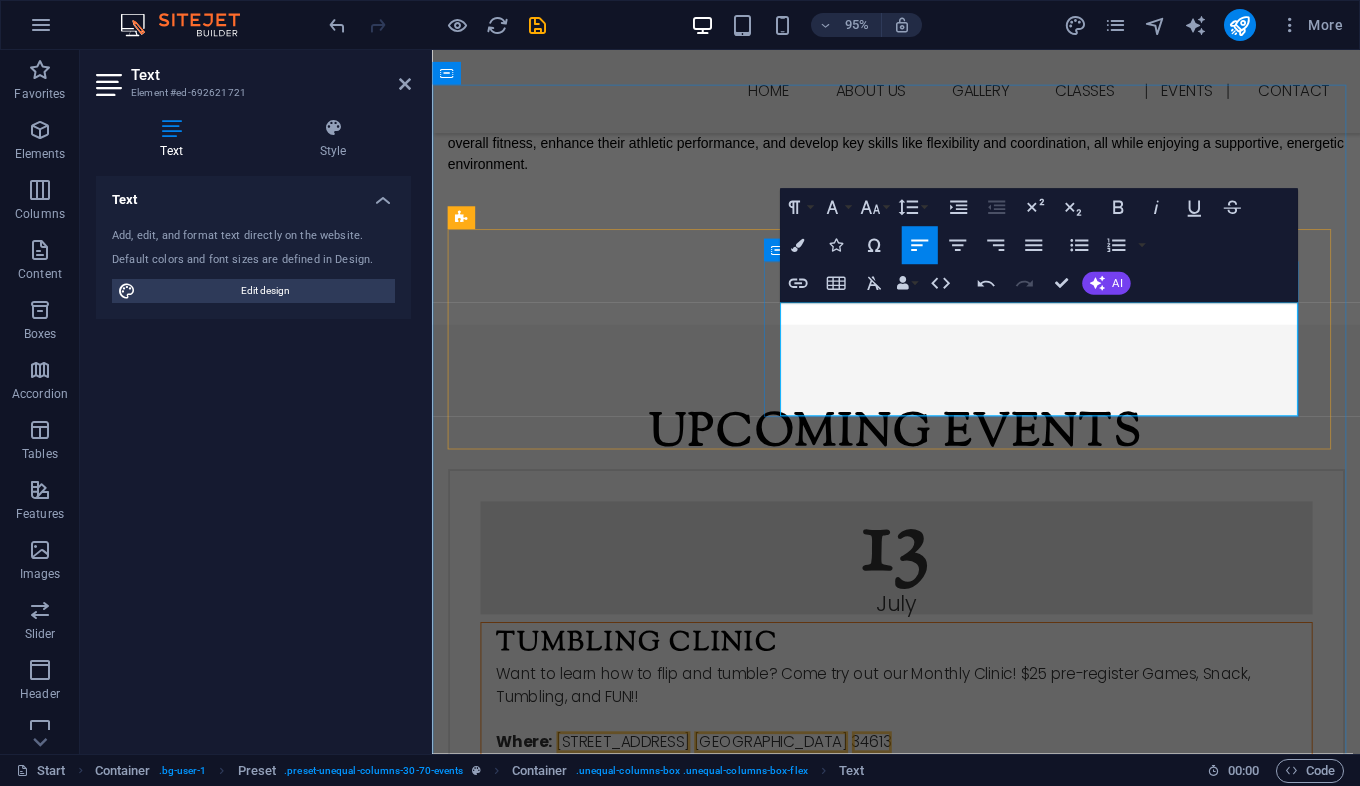 click on "Want to learn how to flip and tumble? Come try out our Monthly Clinic! $25 pre-register Games, Snack, Tumbling, and FUN!! Where:   [STREET_ADDRESS] When:  12:00 pm to 3:00 pm" at bounding box center (929, 756) 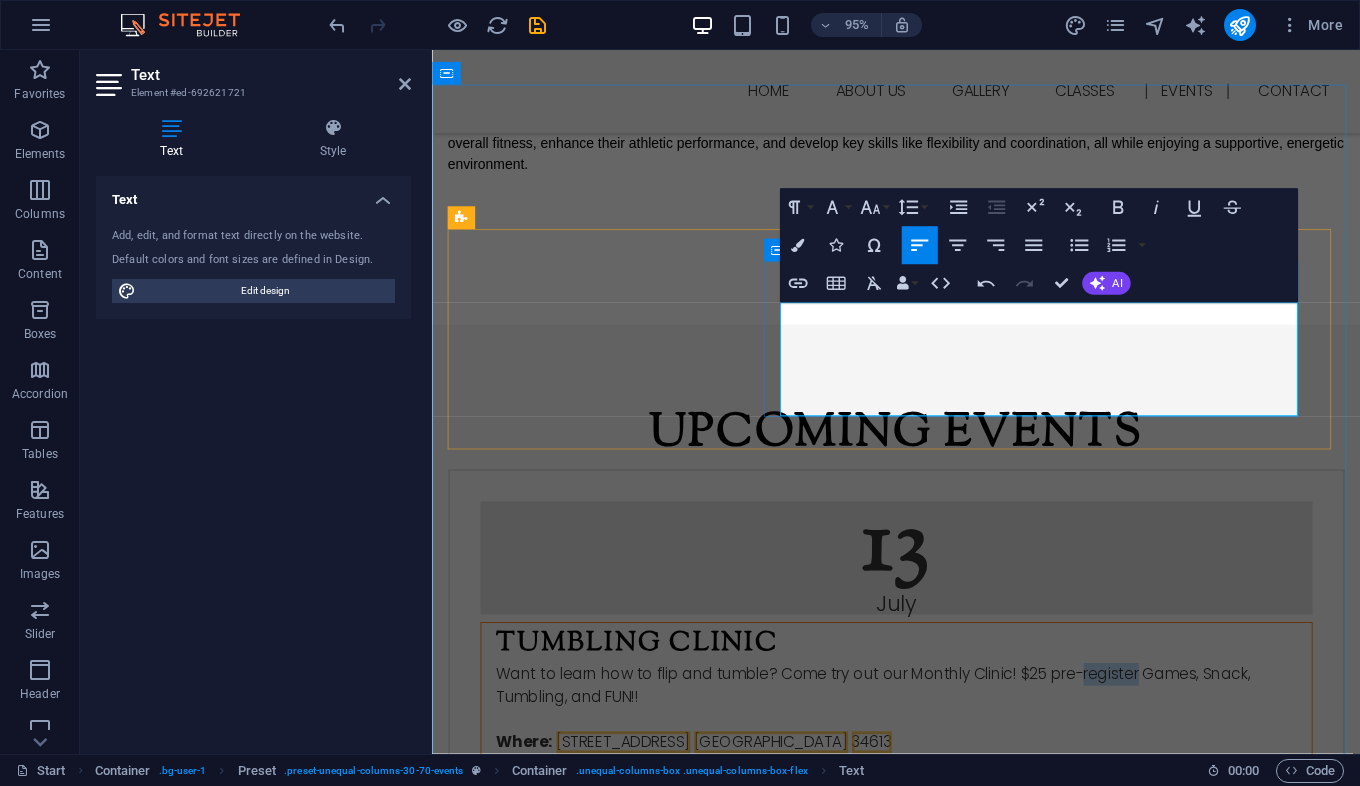 click on "Want to learn how to flip and tumble? Come try out our Monthly Clinic! $25 pre-register Games, Snack, Tumbling, and FUN!! Where:   [STREET_ADDRESS] When:  12:00 pm to 3:00 pm" at bounding box center (929, 756) 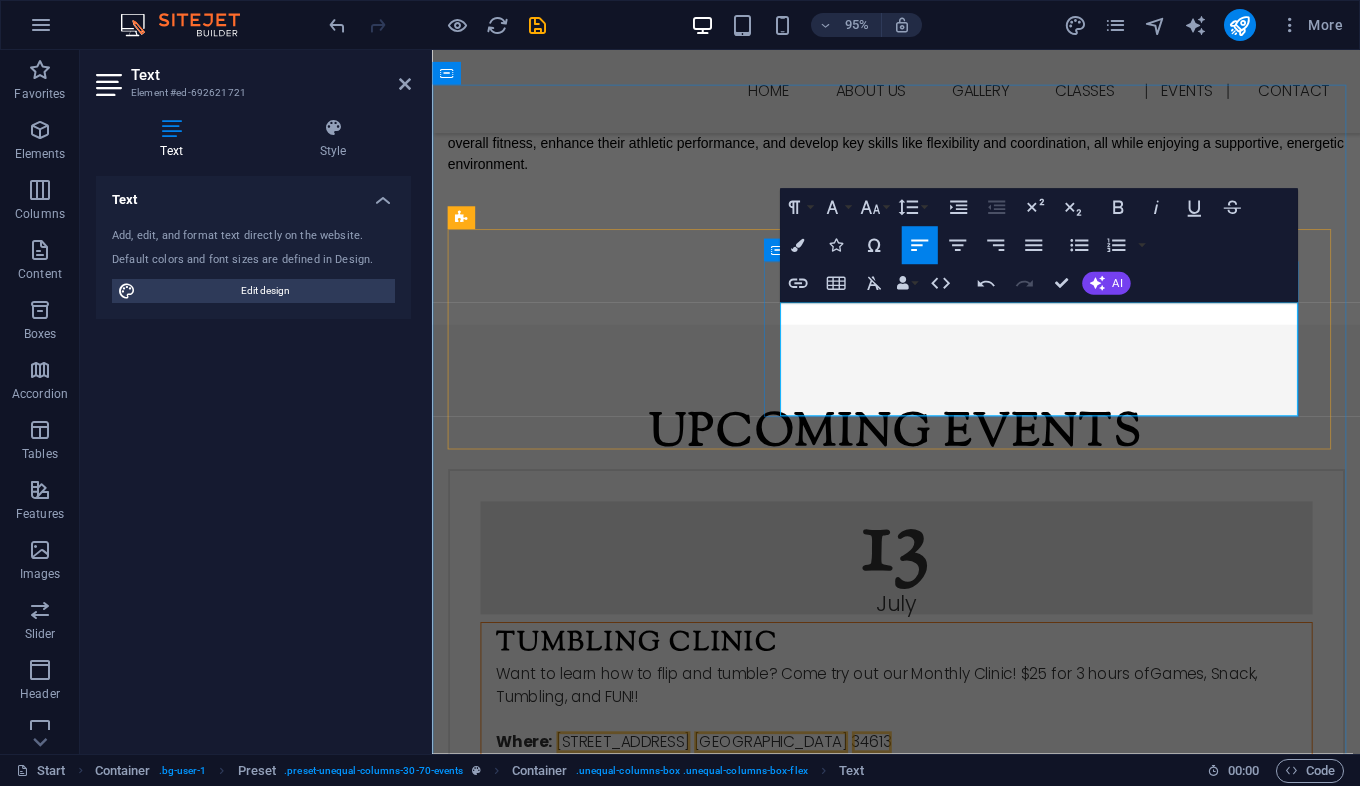 click on "Want to learn how to flip and tumble? Come try out our Monthly Clinic! $25 for 3 hours of  Games, Snack, Tumbling, and FUN!! Where:   [STREET_ADDRESS] When:  12:00 pm to 3:00 pm" at bounding box center (929, 756) 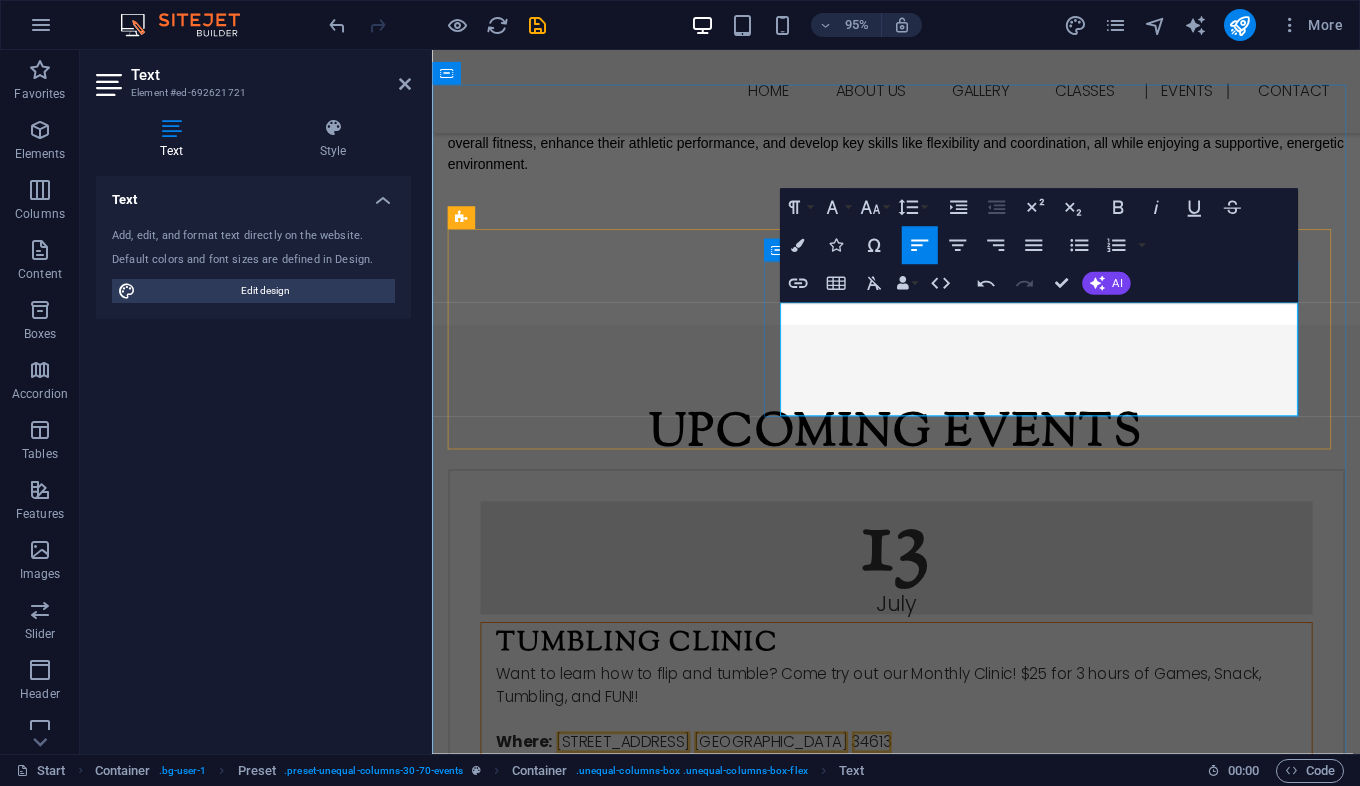 click on "Want to learn how to flip and tumble? Come try out our Monthly Clinic! $25 for 3 hours of Games, Snack, Tumbling, and FUN!! Where:   [STREET_ADDRESS] When:  10:00 pm to 3:00 pm" at bounding box center (929, 756) 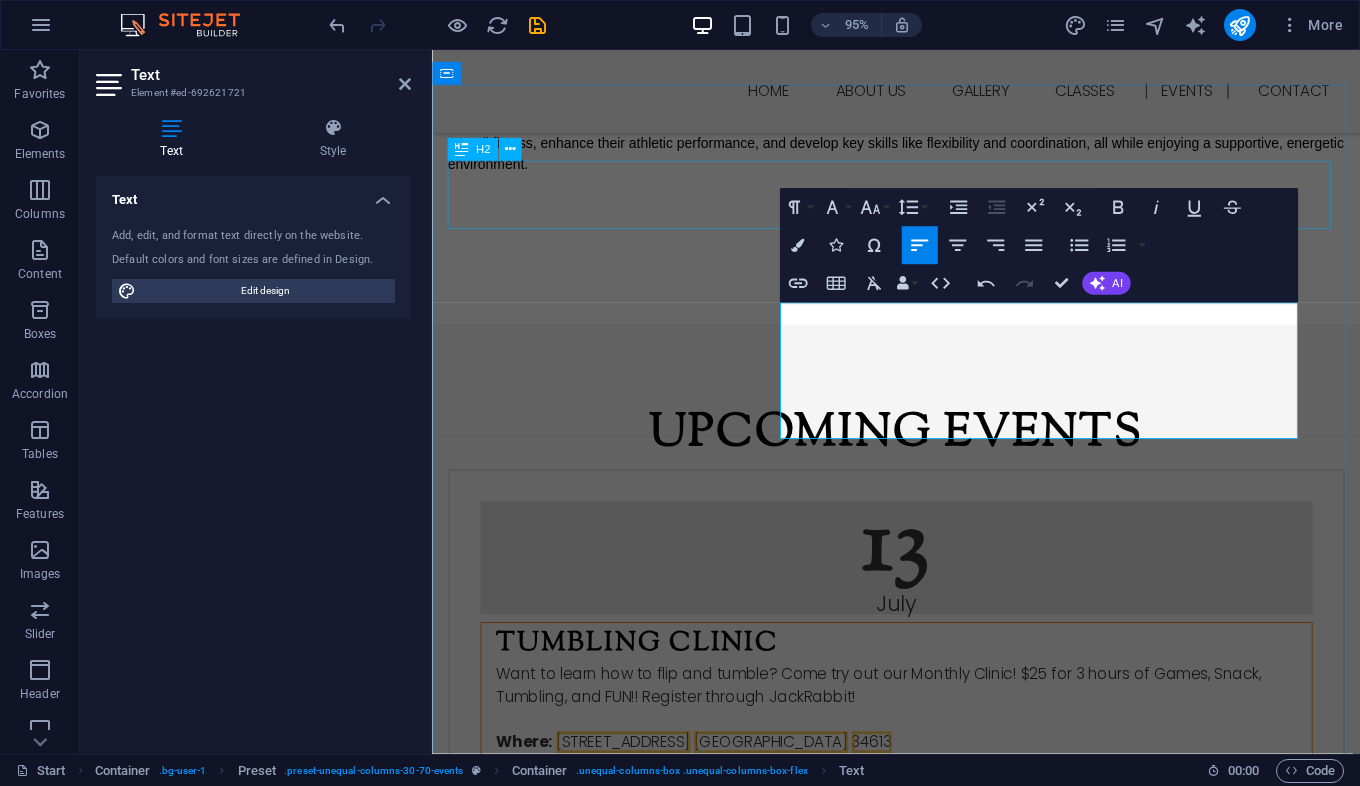 click on "Upcoming events" at bounding box center [921, 456] 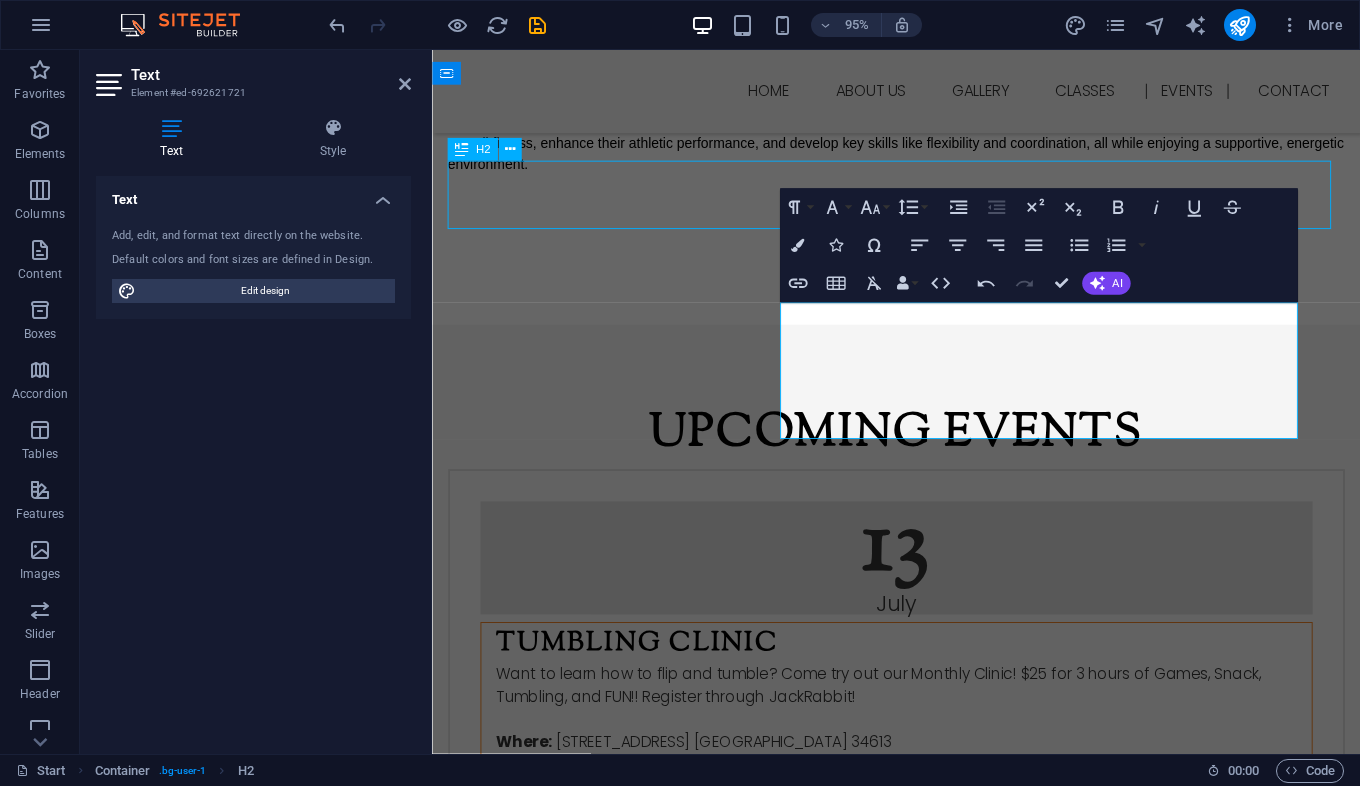 scroll, scrollTop: 3624, scrollLeft: 0, axis: vertical 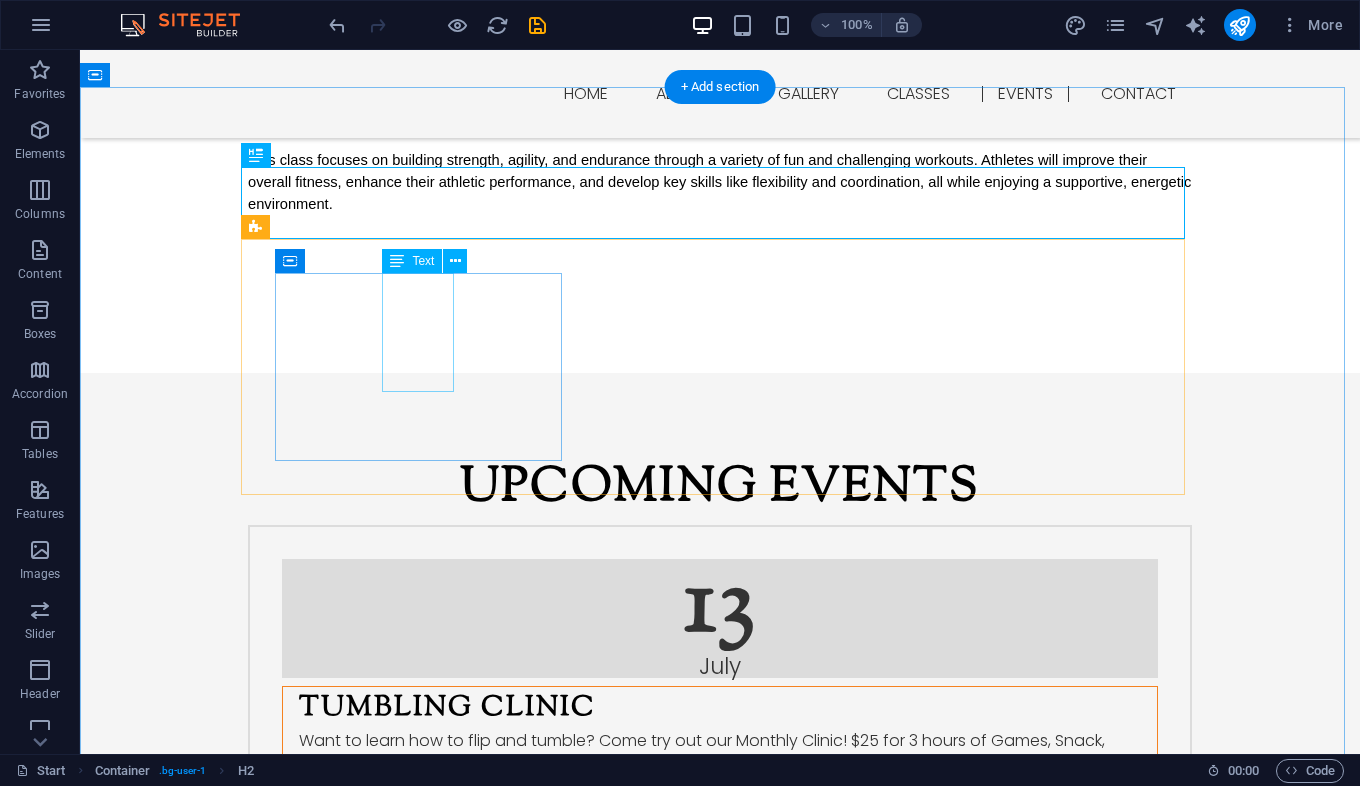 click on "[DATE]" at bounding box center [720, 618] 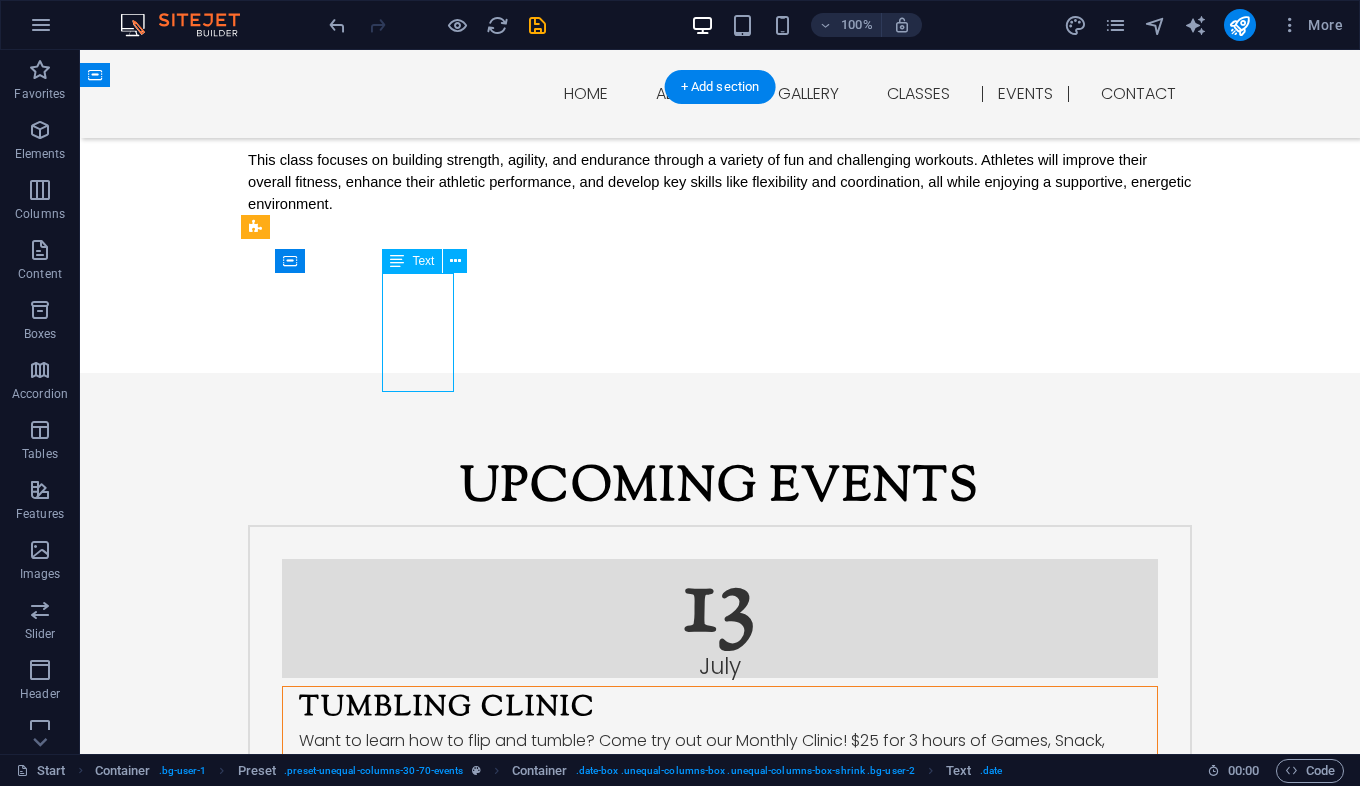 click on "[DATE]" at bounding box center (720, 618) 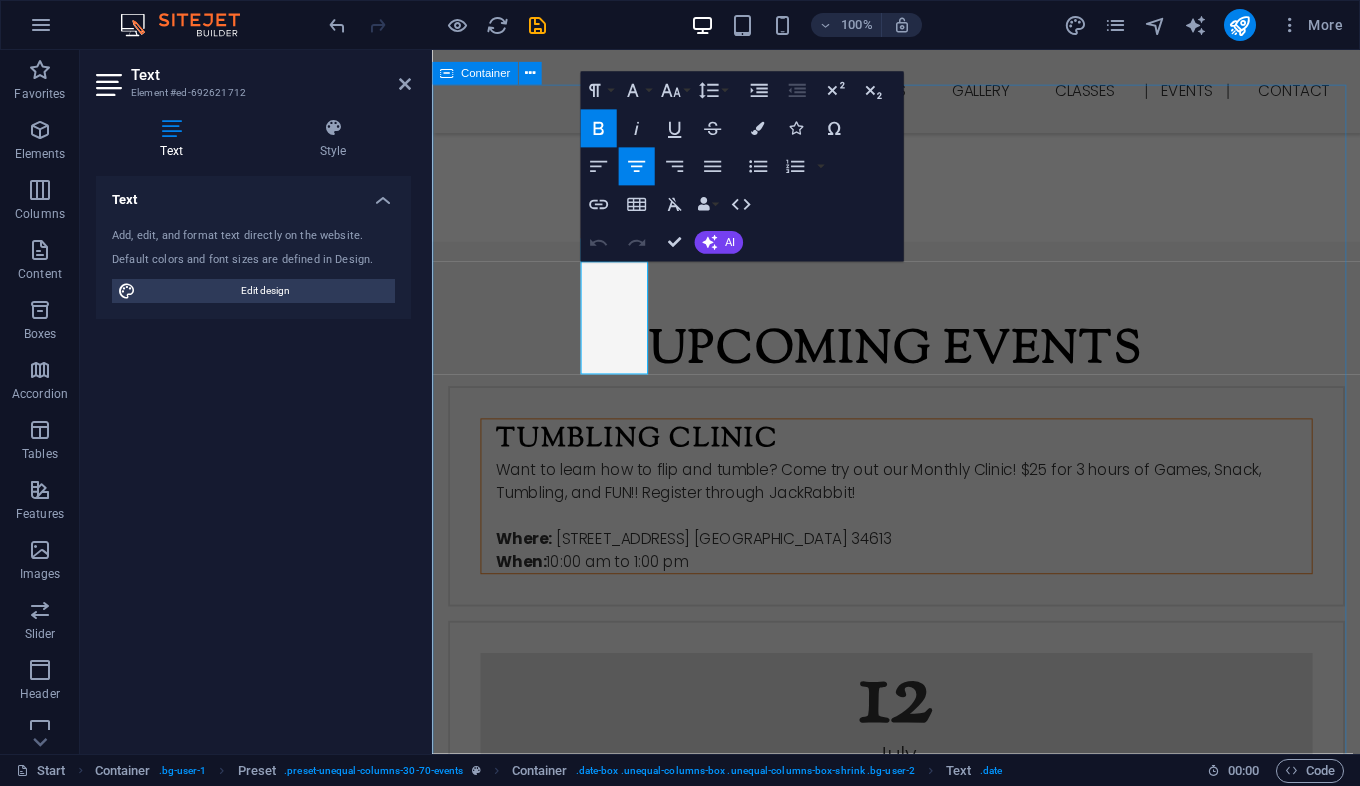 scroll, scrollTop: 3536, scrollLeft: 0, axis: vertical 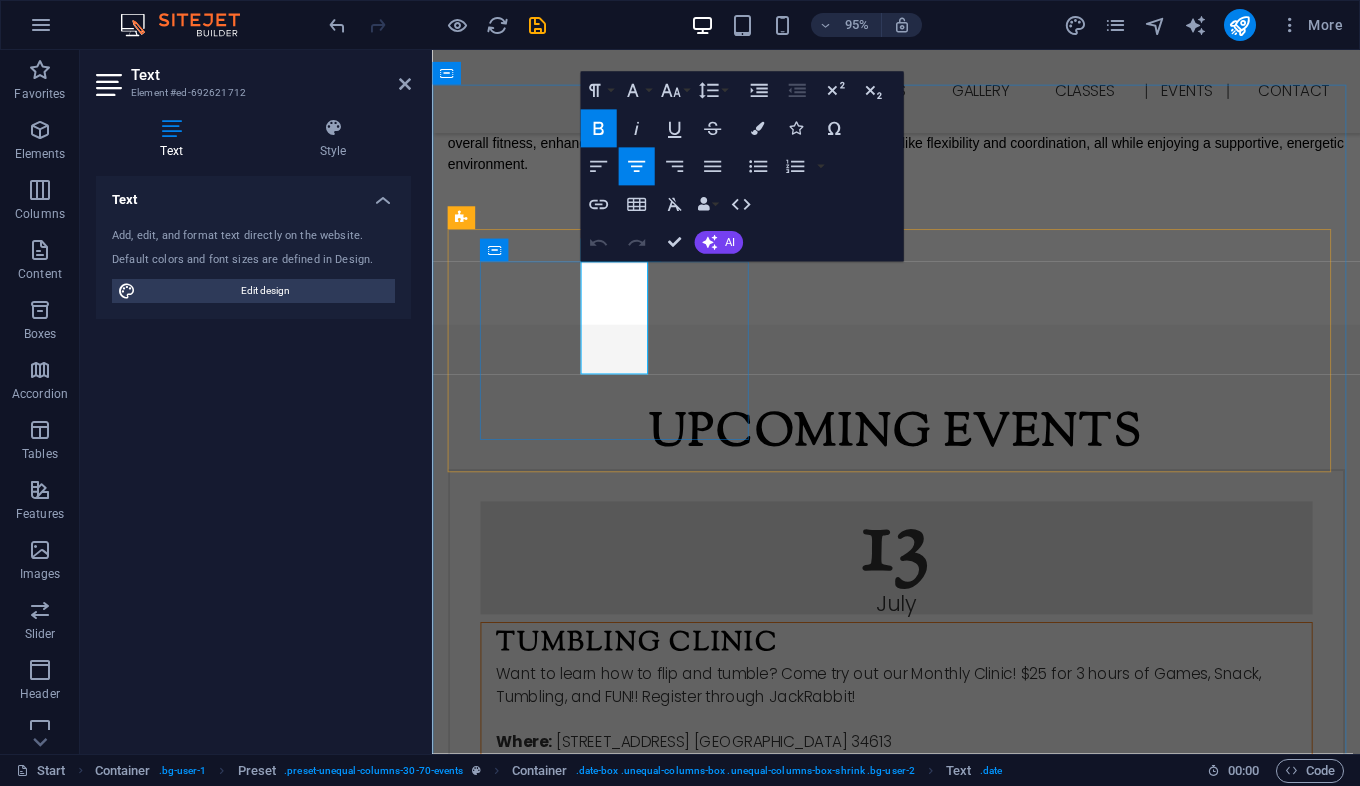click on "13" at bounding box center [921, 574] 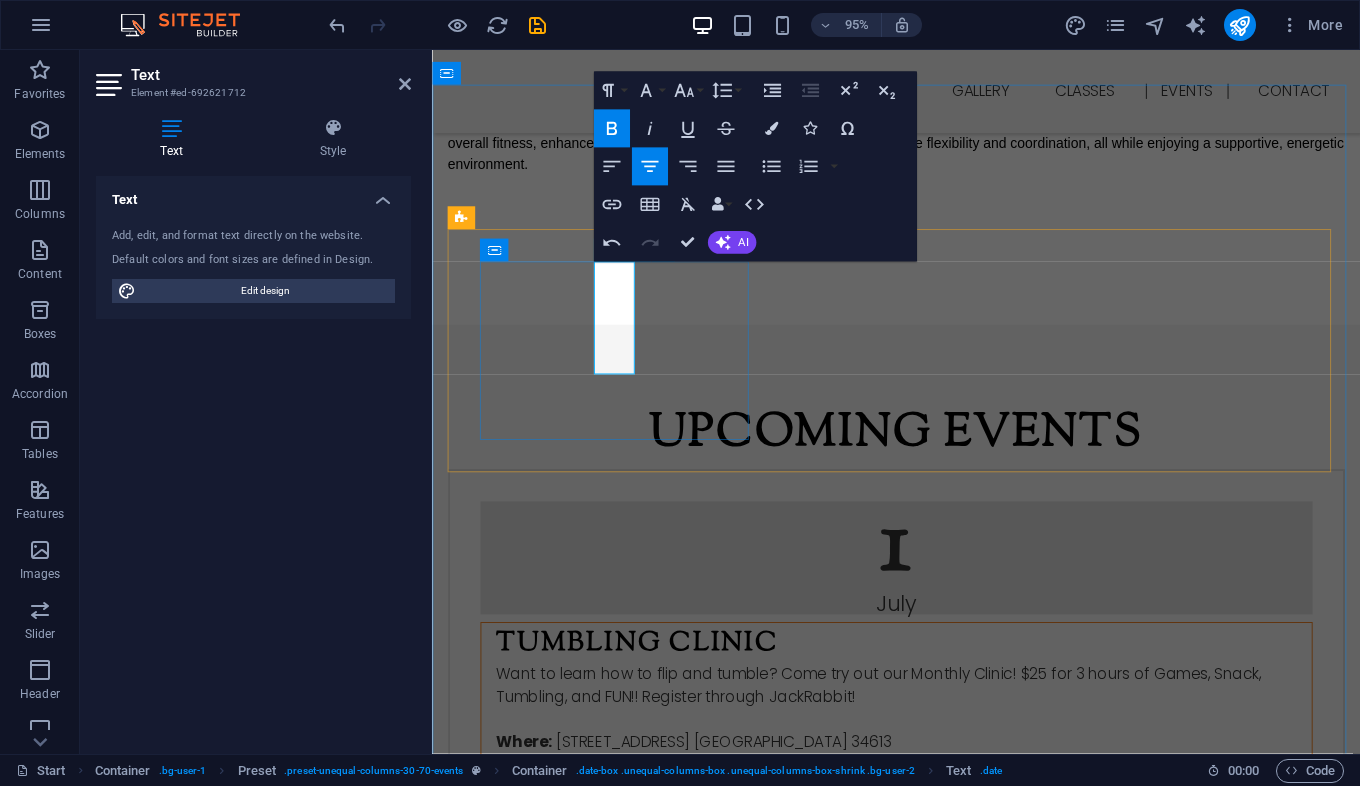 type 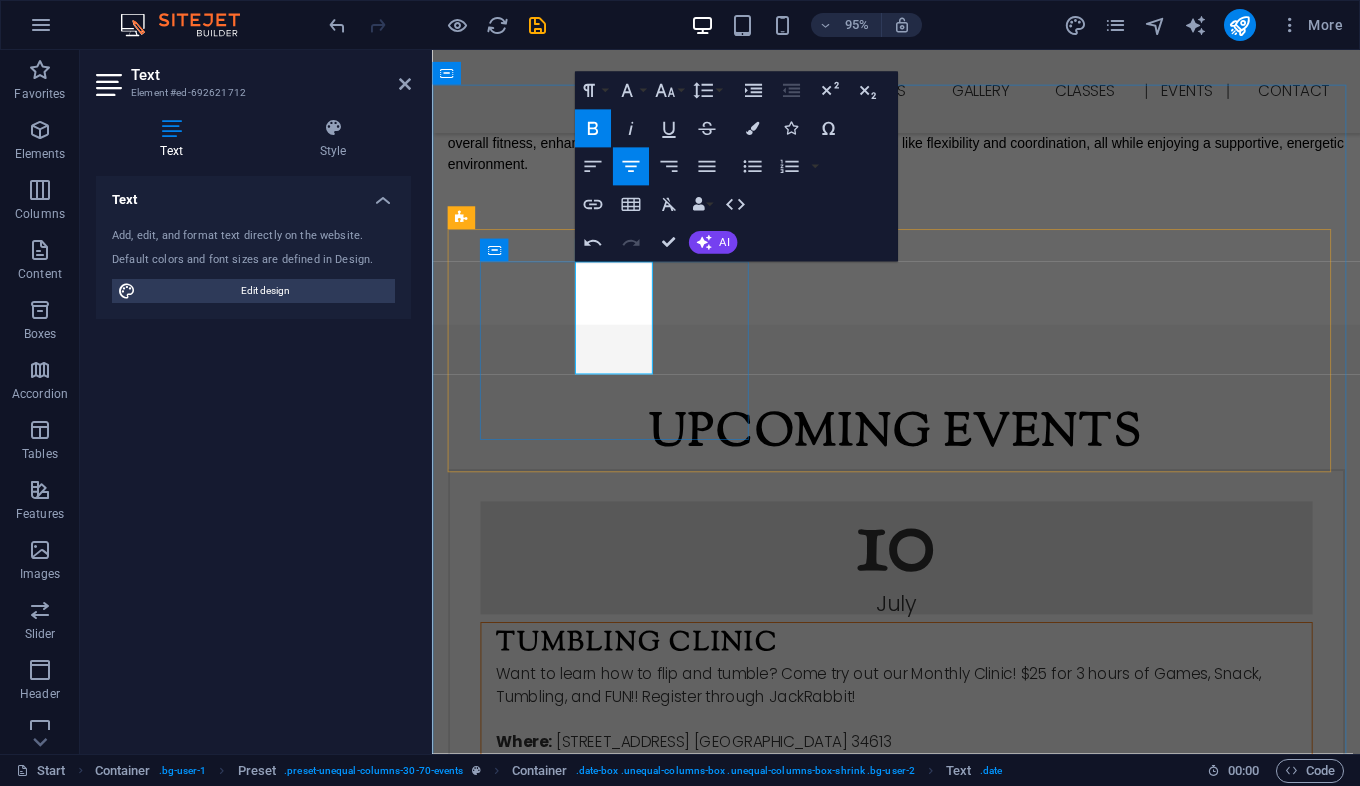 click on "[DATE]" at bounding box center [921, 585] 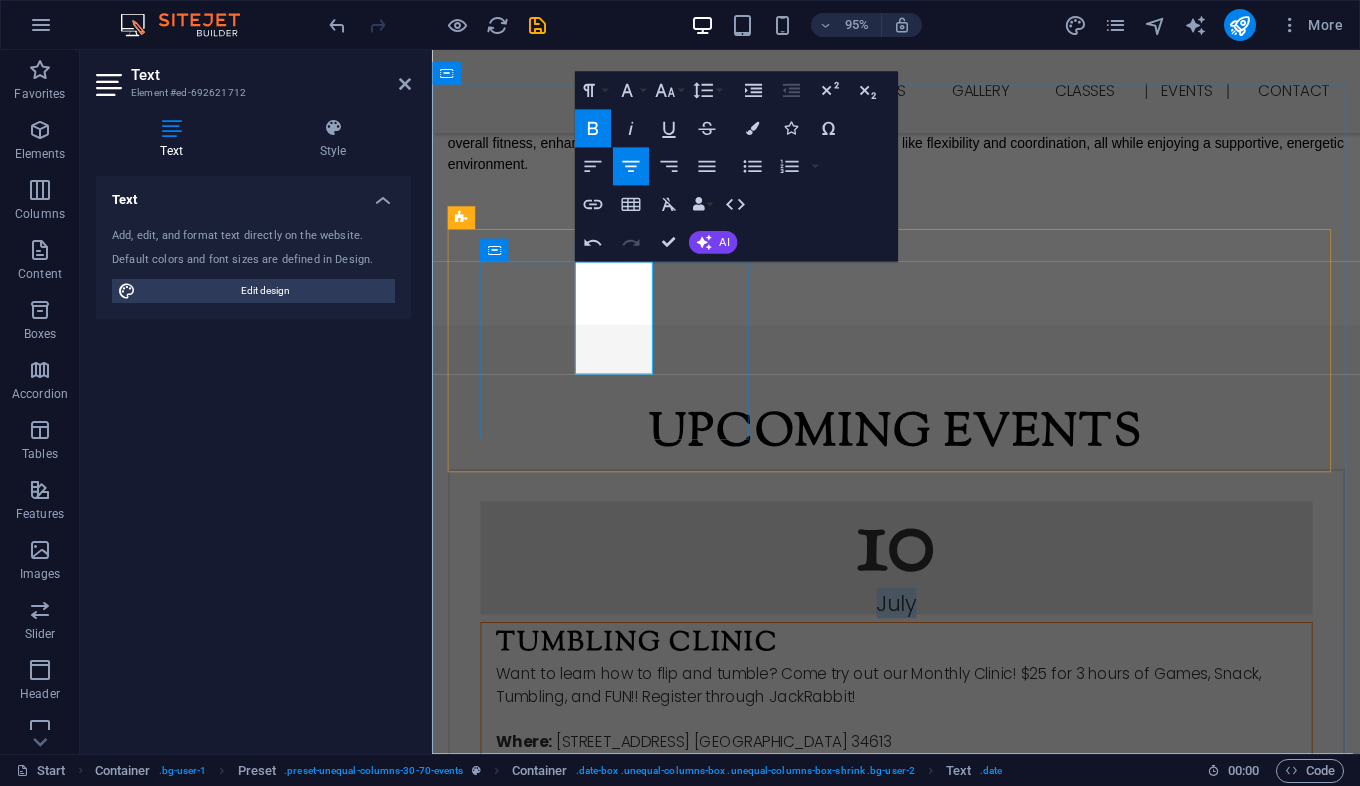 click on "[DATE]" at bounding box center (921, 585) 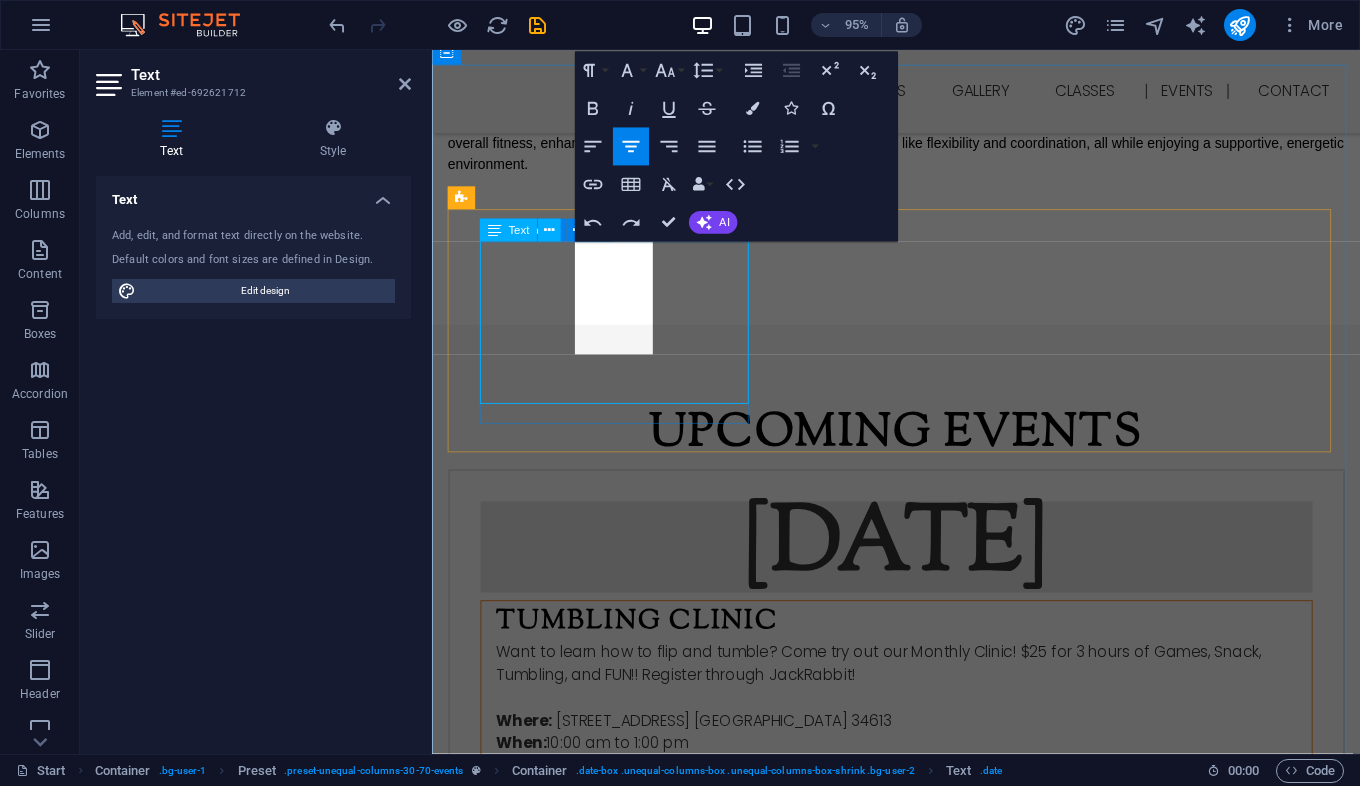 scroll, scrollTop: 0, scrollLeft: 0, axis: both 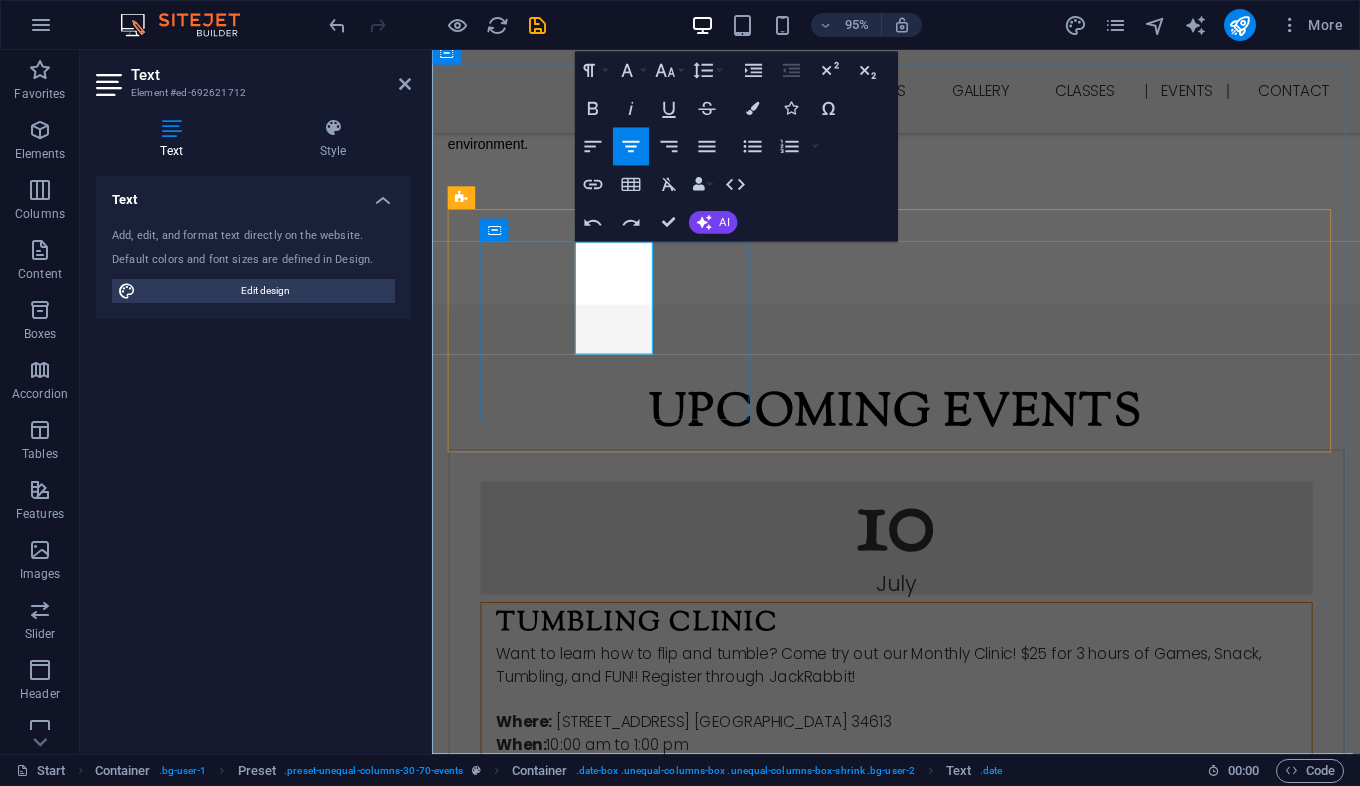 click on "[DATE]" at bounding box center (921, 564) 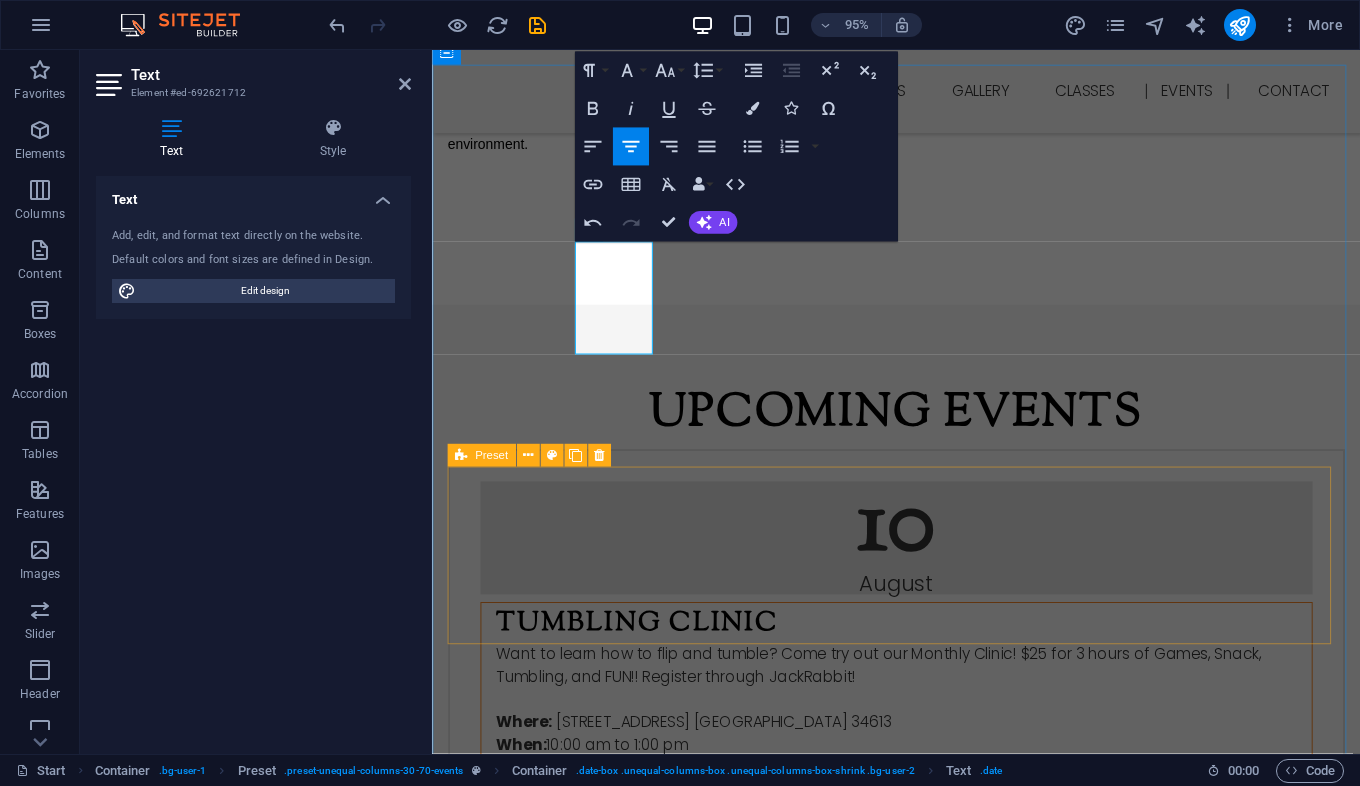 click on "[DATE] Grand opening> more info on facebook!! 4pm-7pm!!" at bounding box center (921, 985) 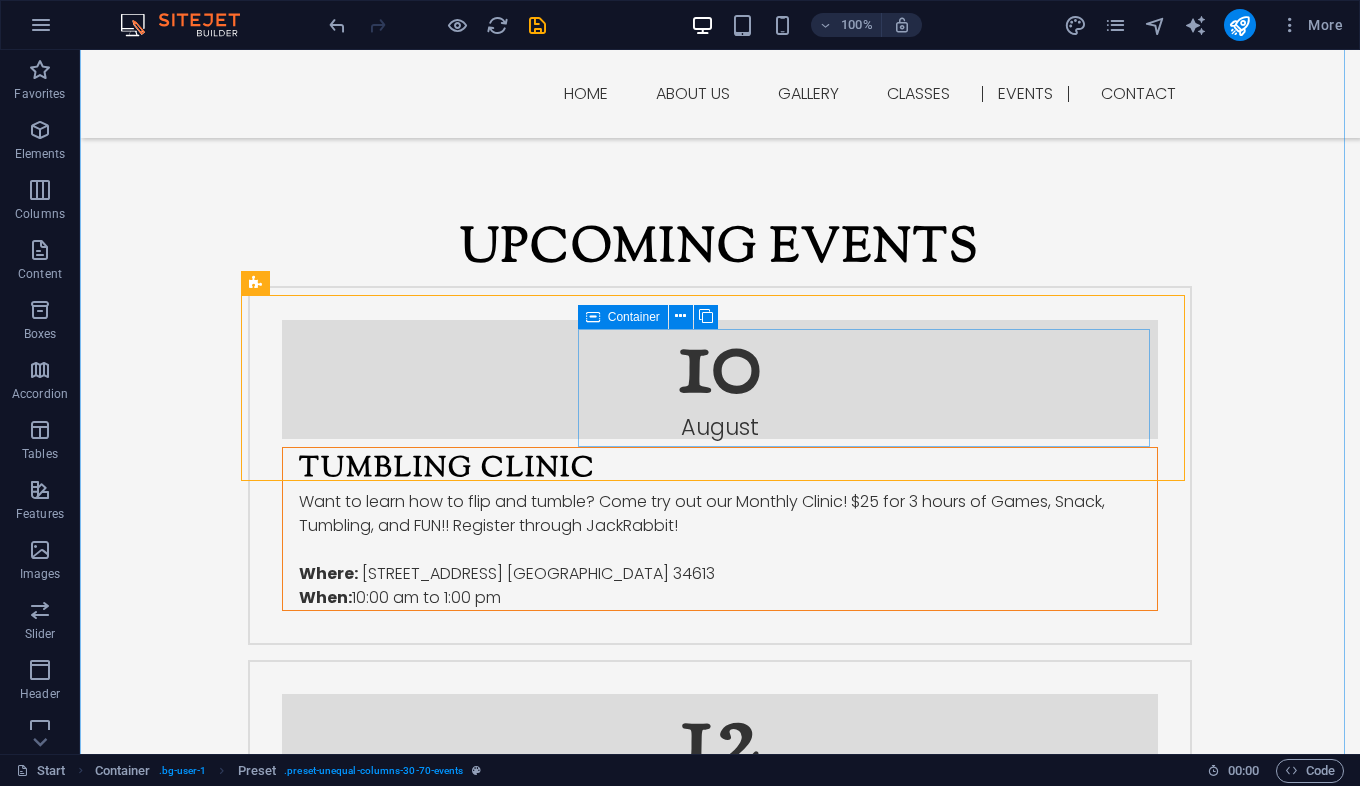 scroll, scrollTop: 3870, scrollLeft: 0, axis: vertical 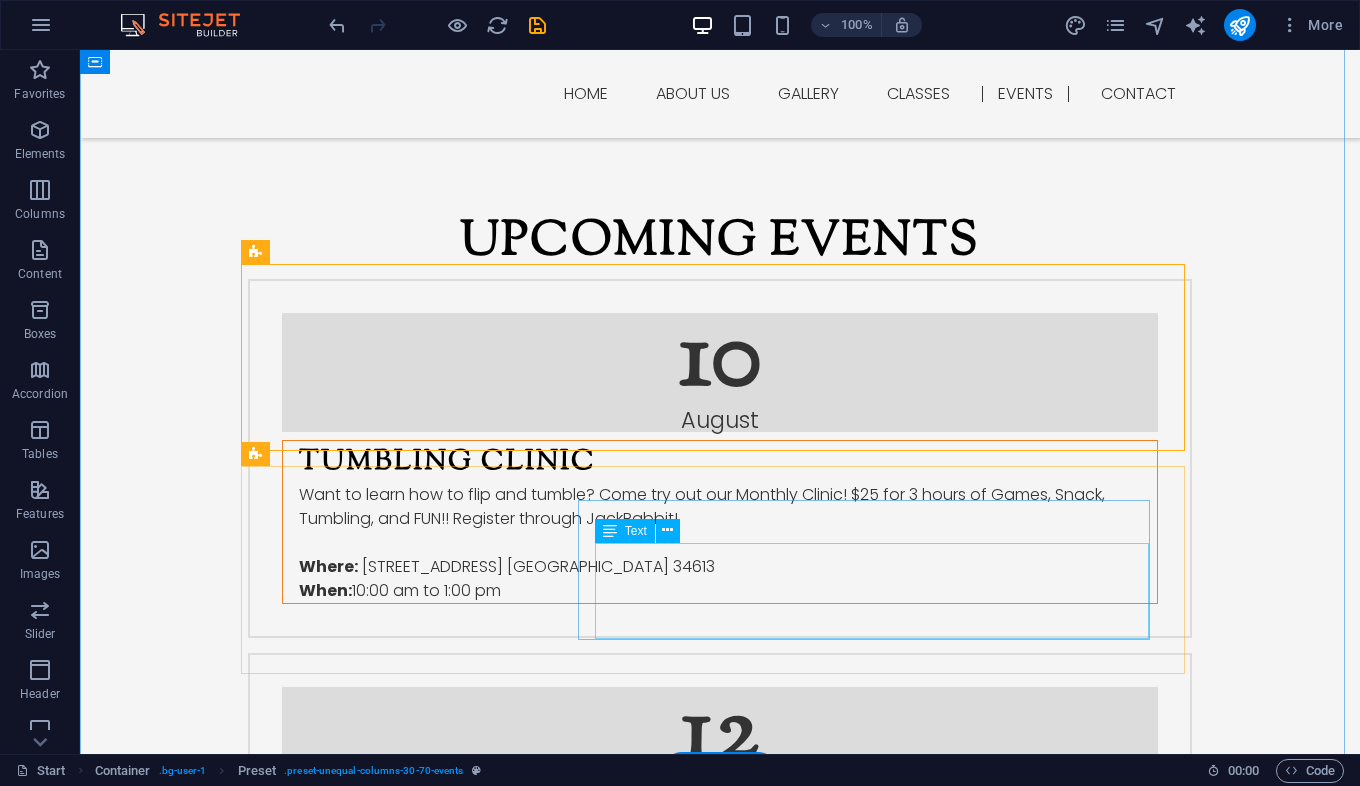 click on "Want to learn more about TNT and find out what being part of the team means? Come tryout and see what we're all about! Parent Meeting following right after with all prices!  4:00 pm-5:30 pm" at bounding box center [728, 1188] 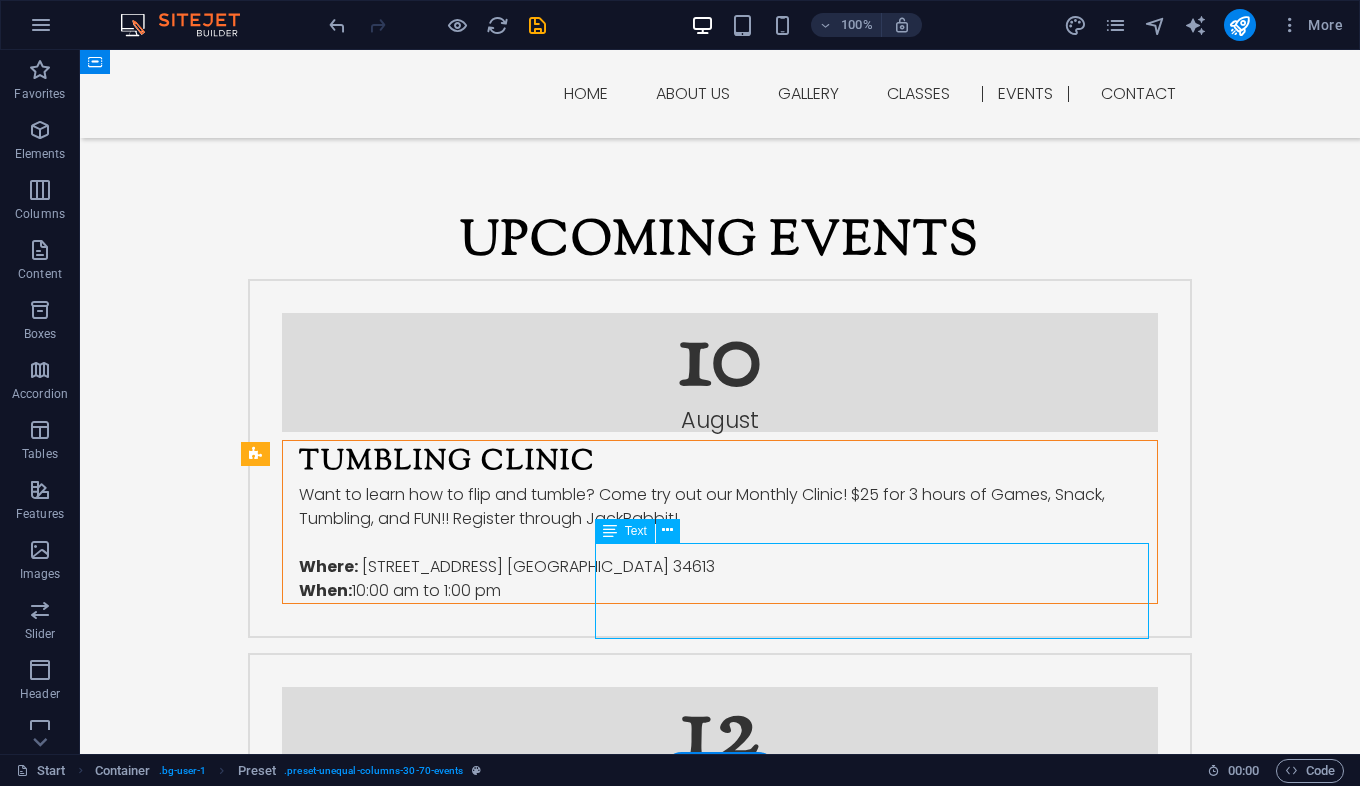 click on "Want to learn more about TNT and find out what being part of the team means? Come tryout and see what we're all about! Parent Meeting following right after with all prices!  4:00 pm-5:30 pm" at bounding box center [728, 1188] 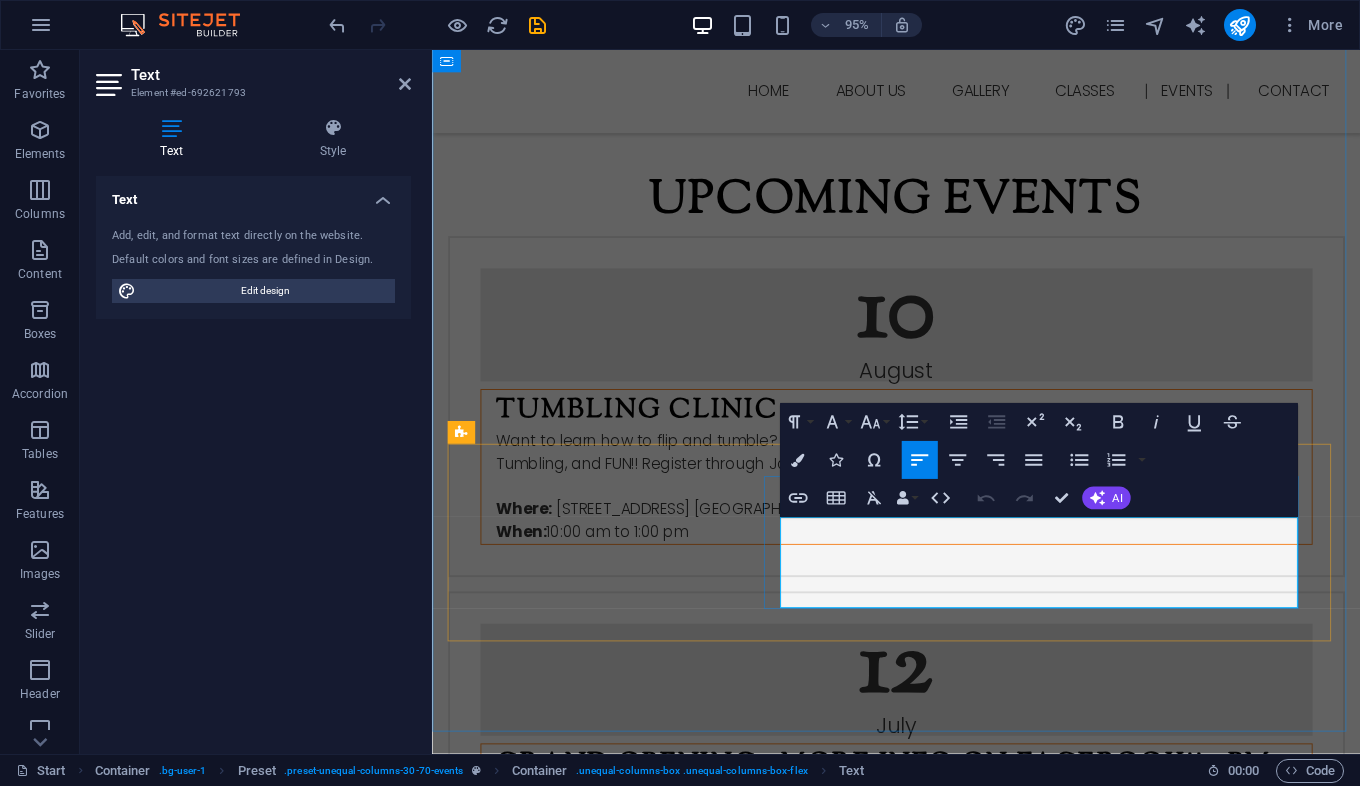 click on "Want to learn more about TNT and find out what being part of the team means? Come tryout and see what we're all about! Parent Meeting following right after with all prices!" at bounding box center [929, 1142] 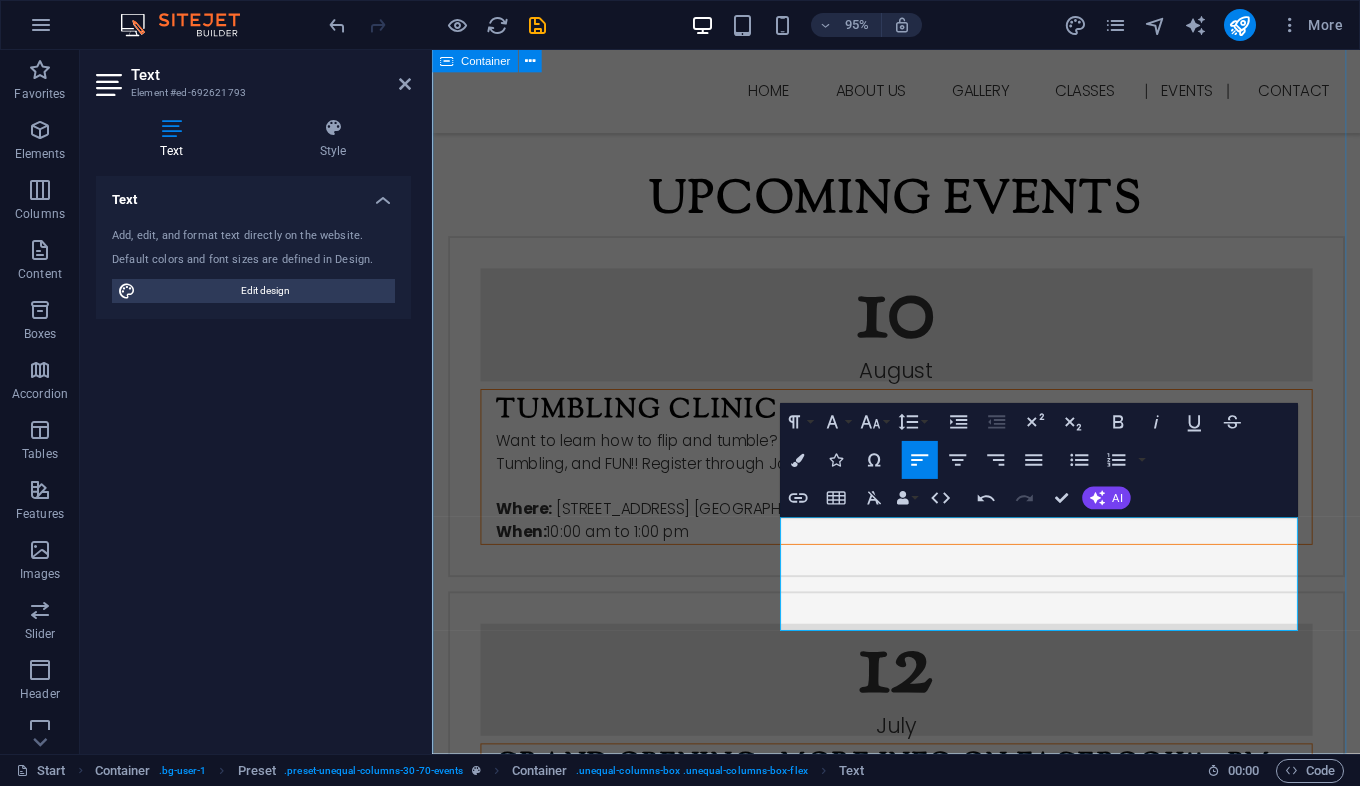 click on "Upcoming events [DATE] tumbling clinic Want to learn how to flip and tumble? Come try out our Monthly Clinic! $25 for 3 hours of Games, Snack, Tumbling, and FUN!! Register through JackRabbit! Where:   [STREET_ADDRESS] When:  10:00 am to 1:00 pm [DATE] Grand opening> more info on facebook!! 4pm-7pm!! [DATE]/2026 team tryouts Want to learn more about TNT and find out what being part of the team means? Come tryout and see what we're all about! Parent Meeting following right after with all prices! Save your spot on JackRabbit!! 4:00 pm-5:30 pm" at bounding box center [920, 707] 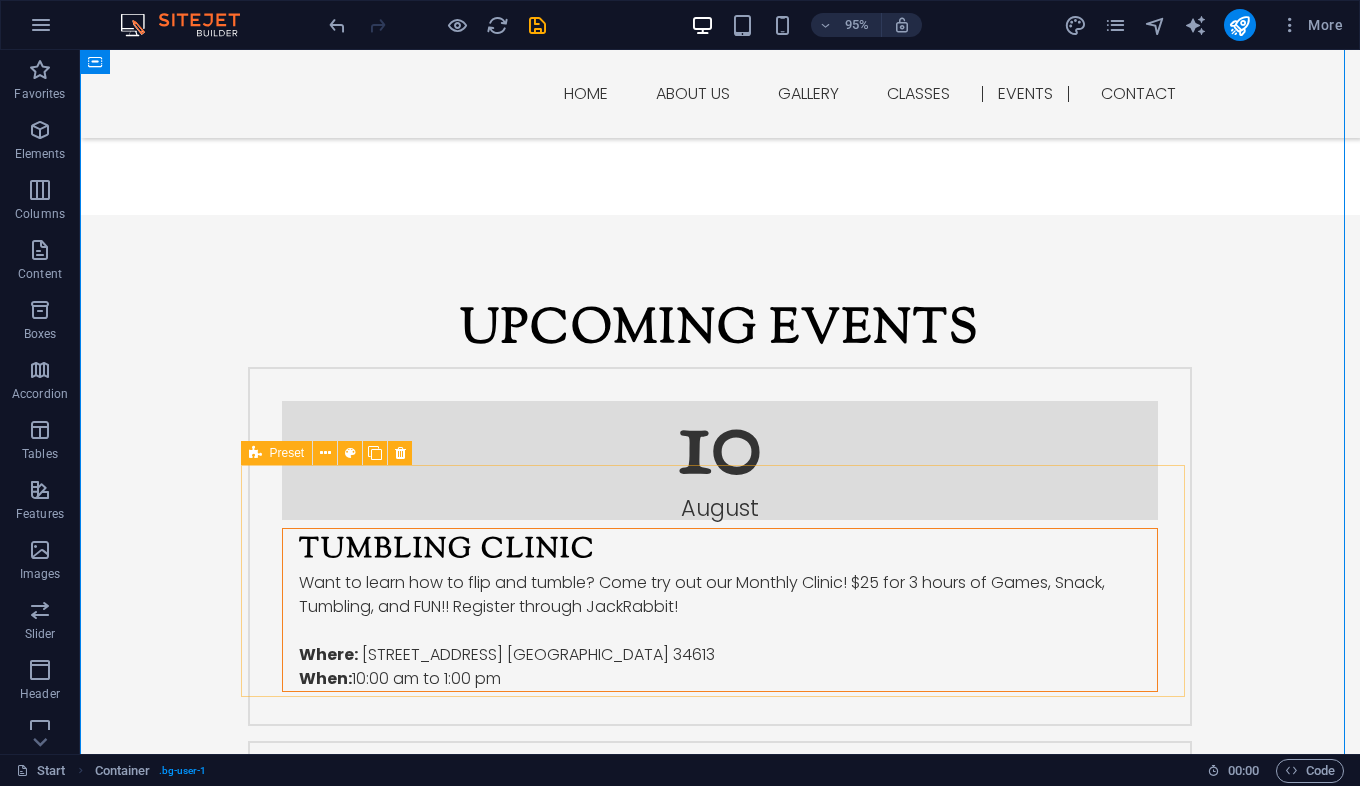 scroll, scrollTop: 3870, scrollLeft: 0, axis: vertical 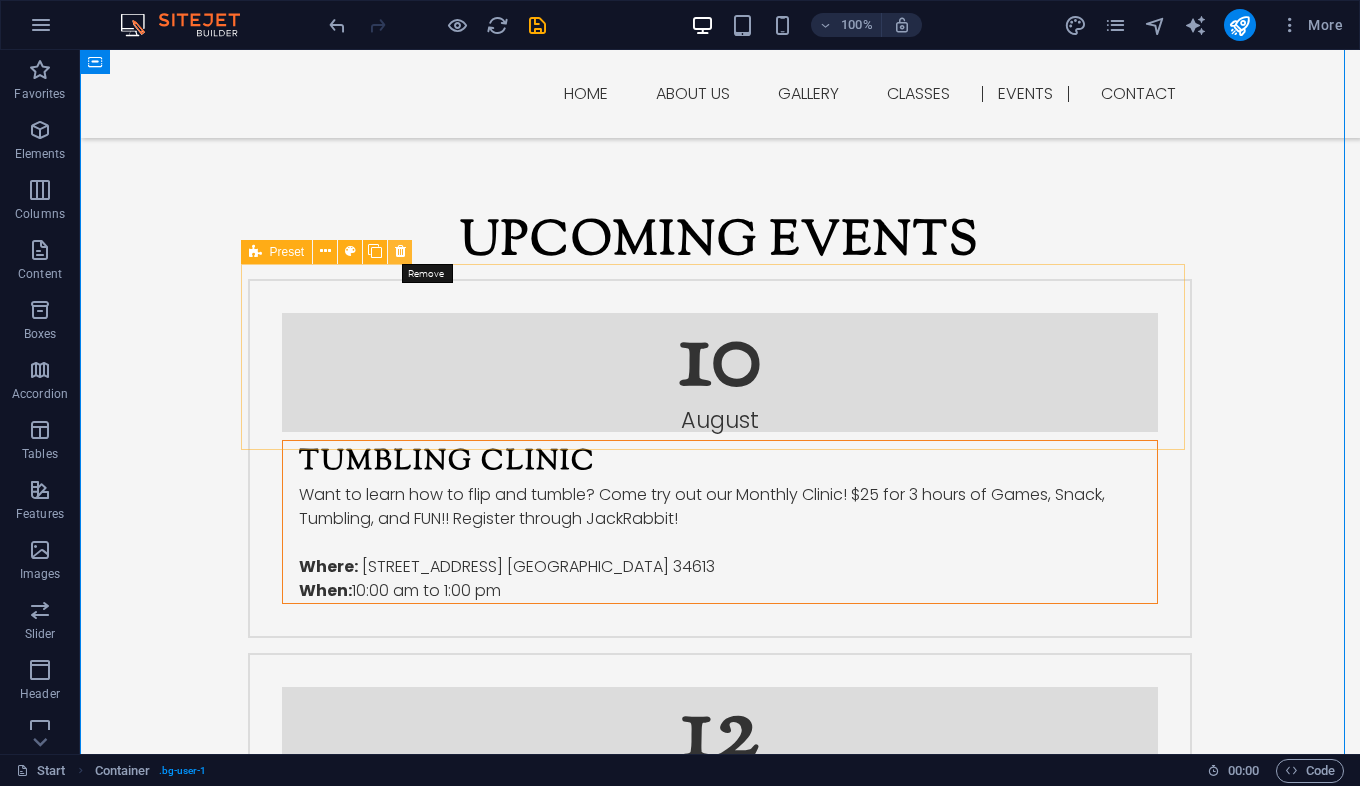 click at bounding box center (400, 251) 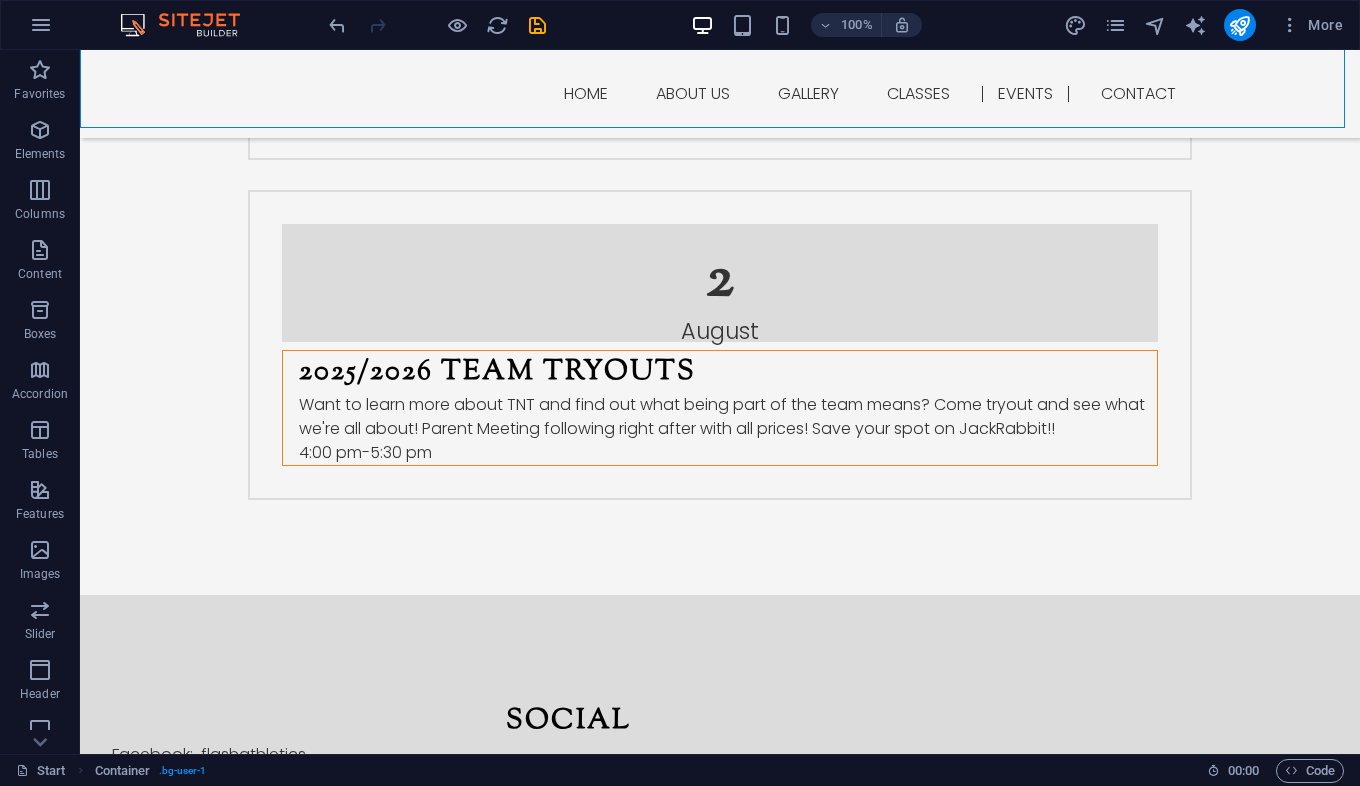 scroll, scrollTop: 4335, scrollLeft: 0, axis: vertical 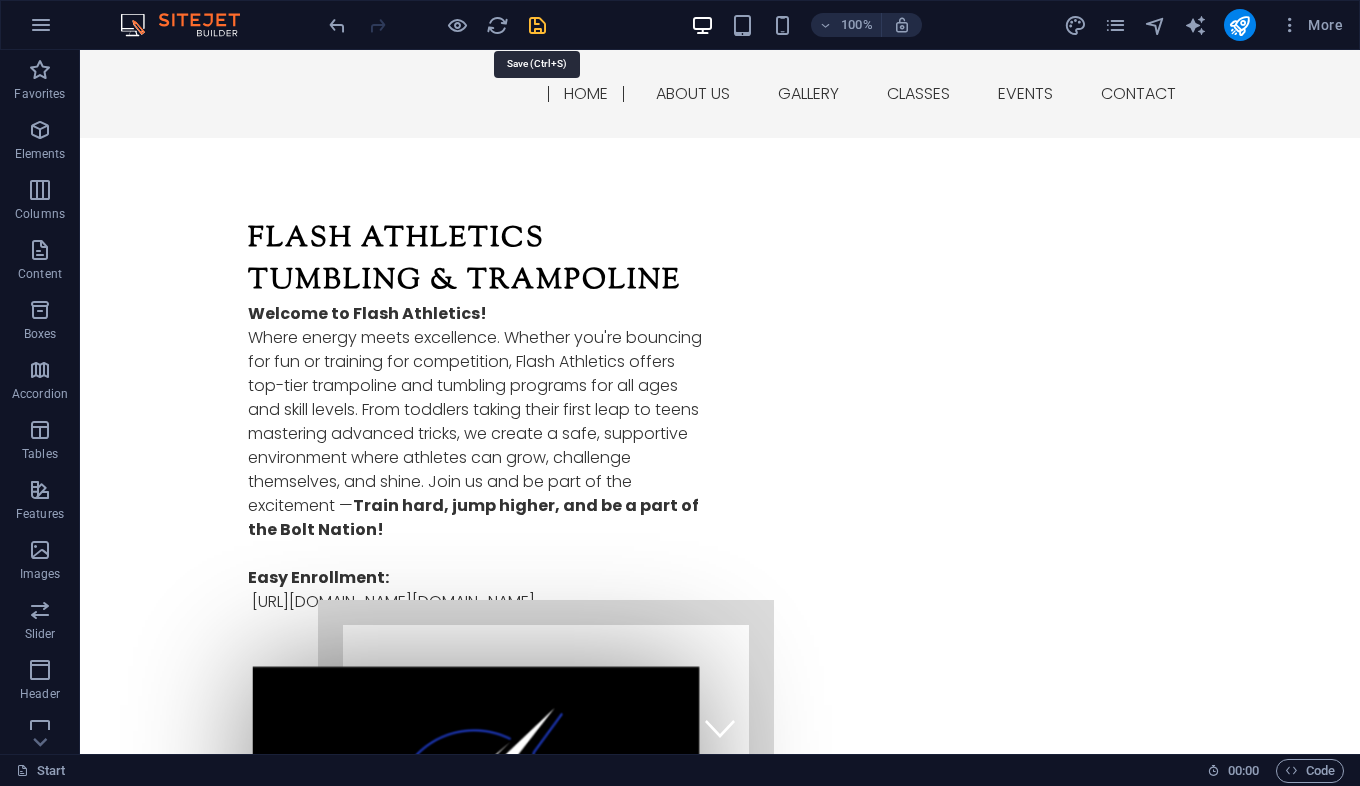 click at bounding box center (537, 25) 